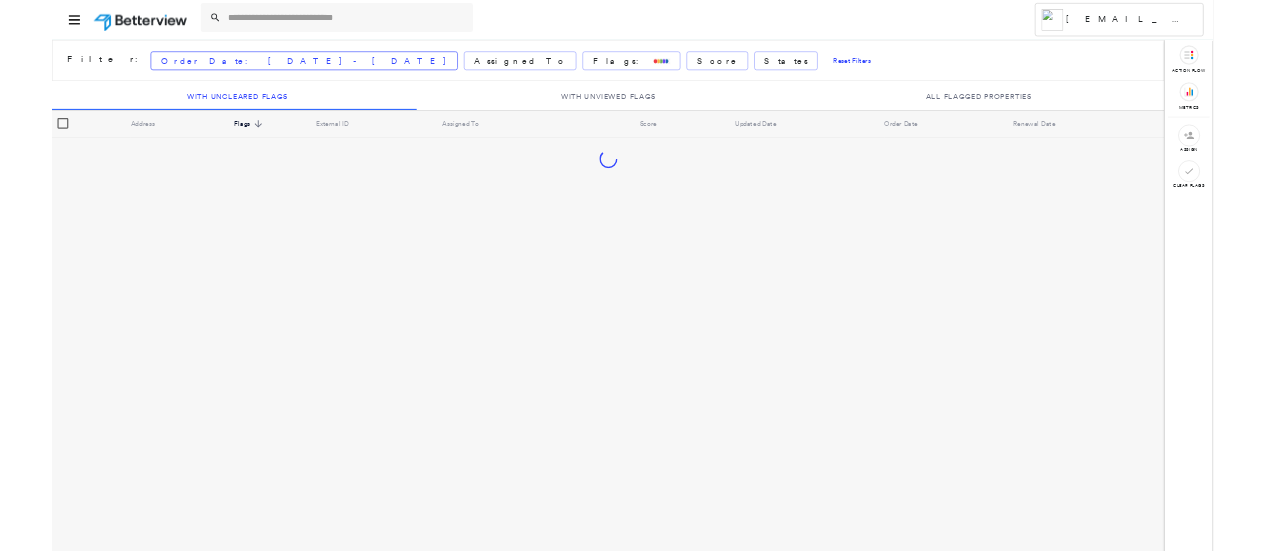 scroll, scrollTop: 0, scrollLeft: 0, axis: both 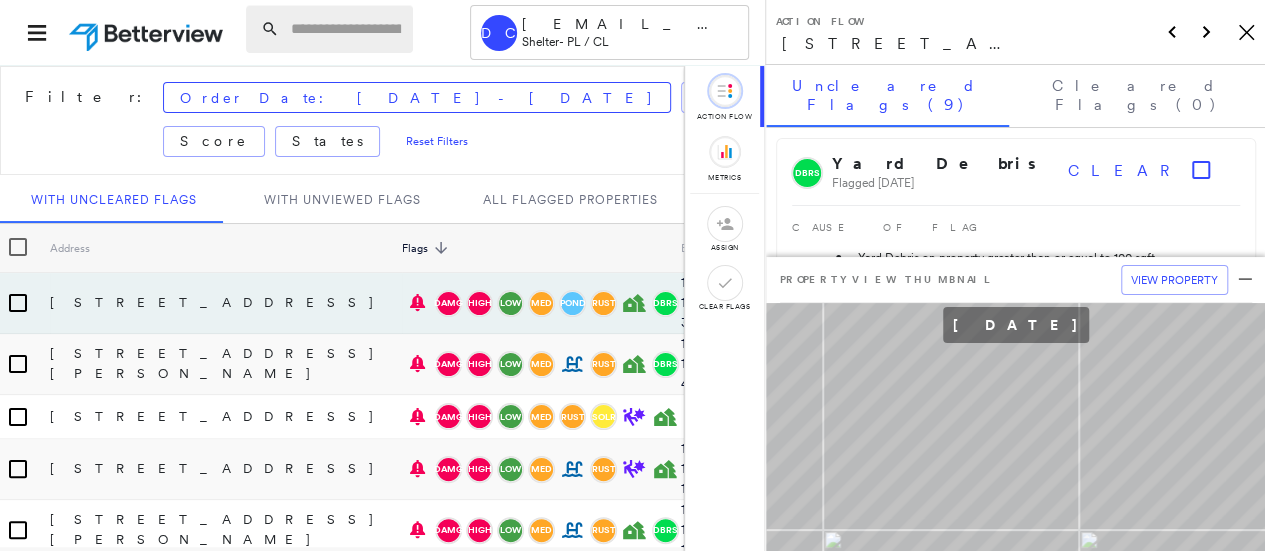 click at bounding box center (346, 29) 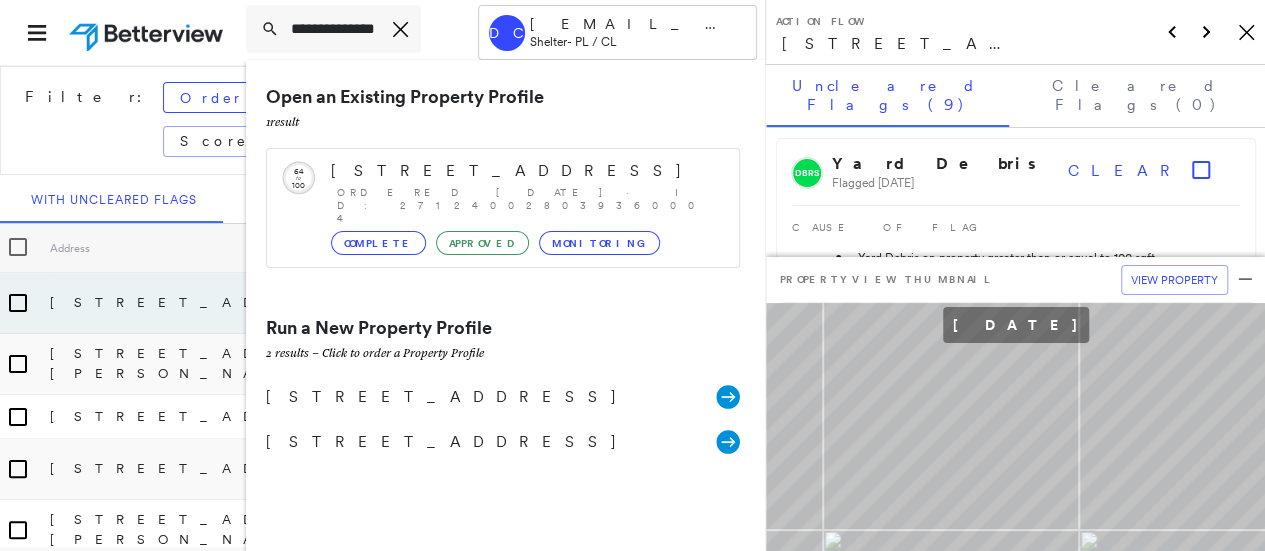 scroll, scrollTop: 0, scrollLeft: 9, axis: horizontal 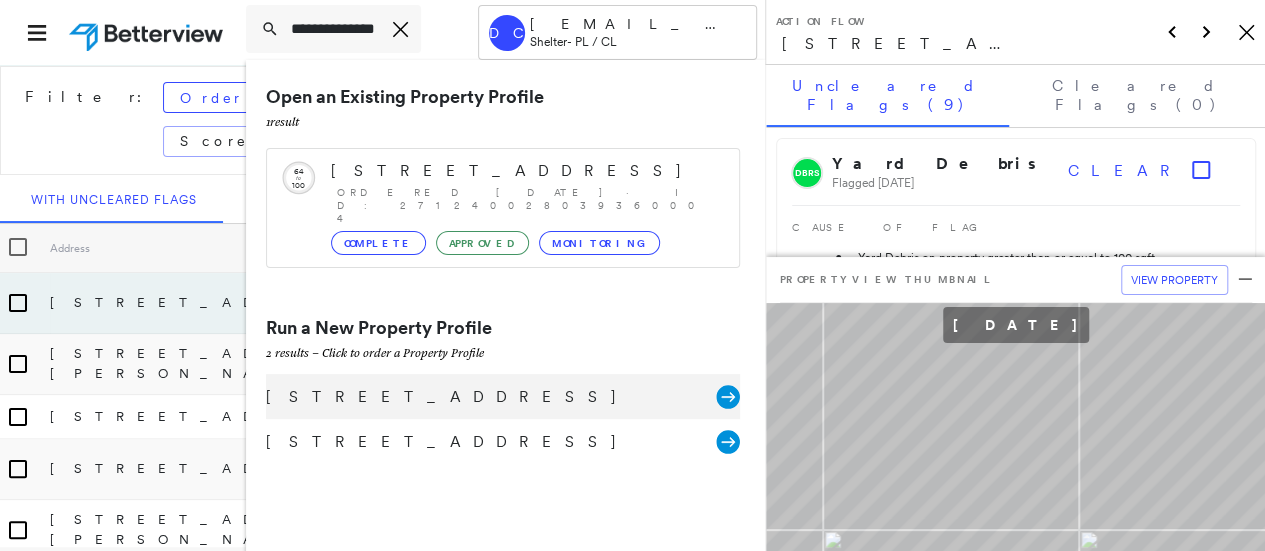 type on "**********" 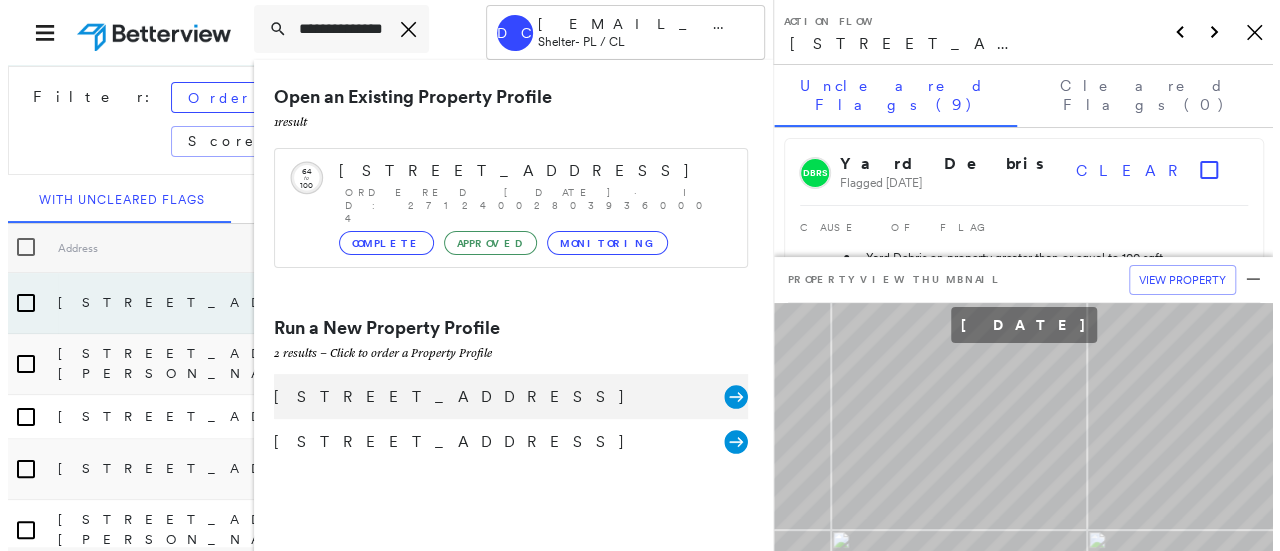 scroll, scrollTop: 0, scrollLeft: 0, axis: both 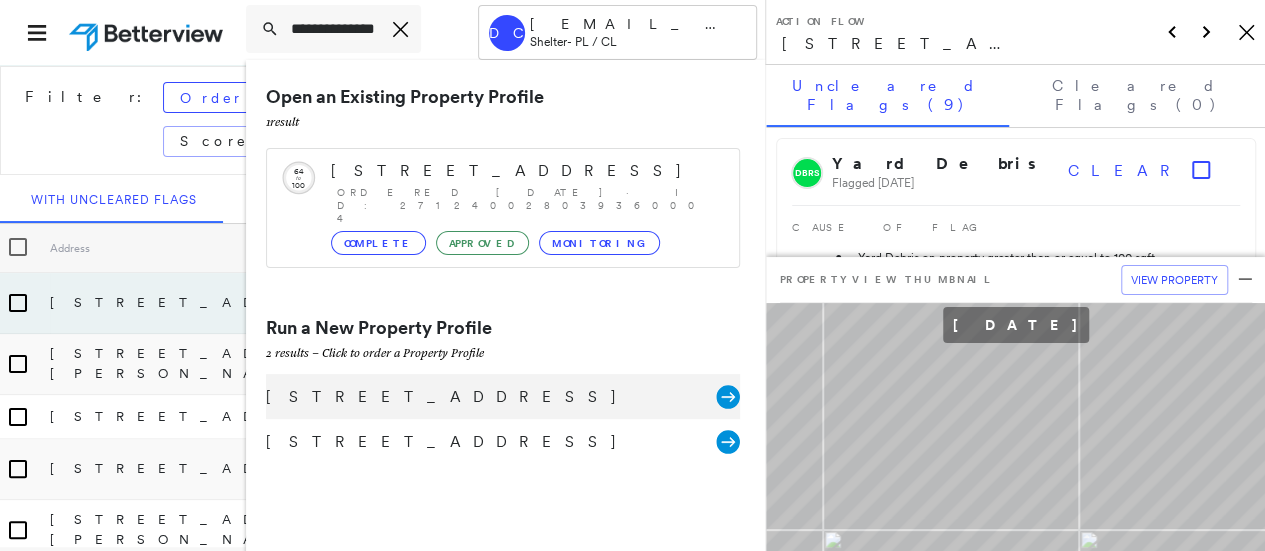 click on "[STREET_ADDRESS]" at bounding box center (491, 397) 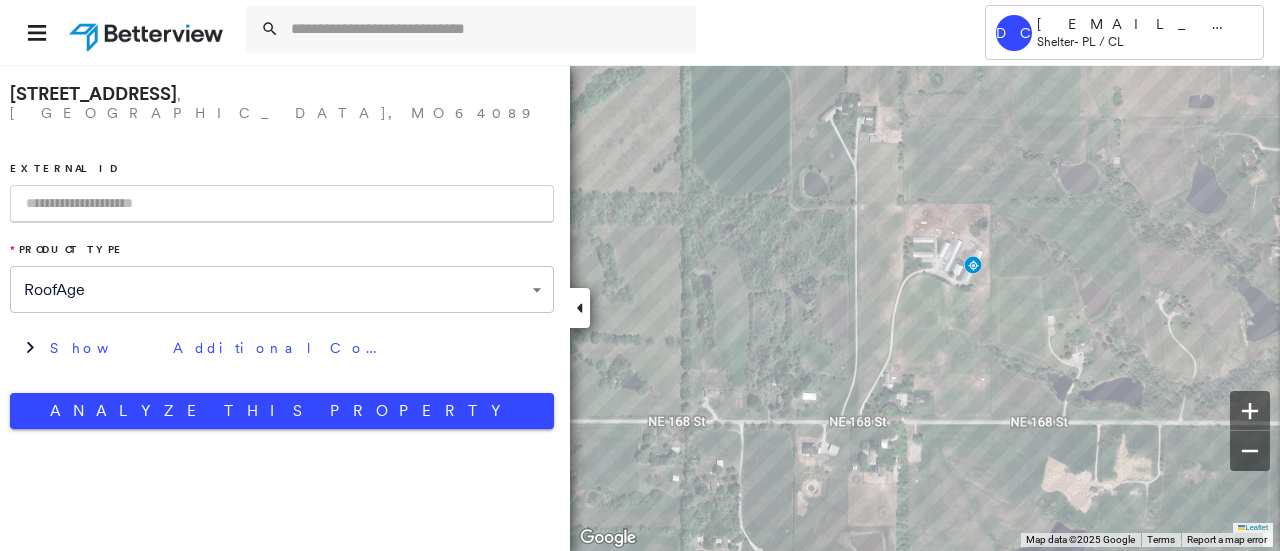 click on "**********" at bounding box center [640, 275] 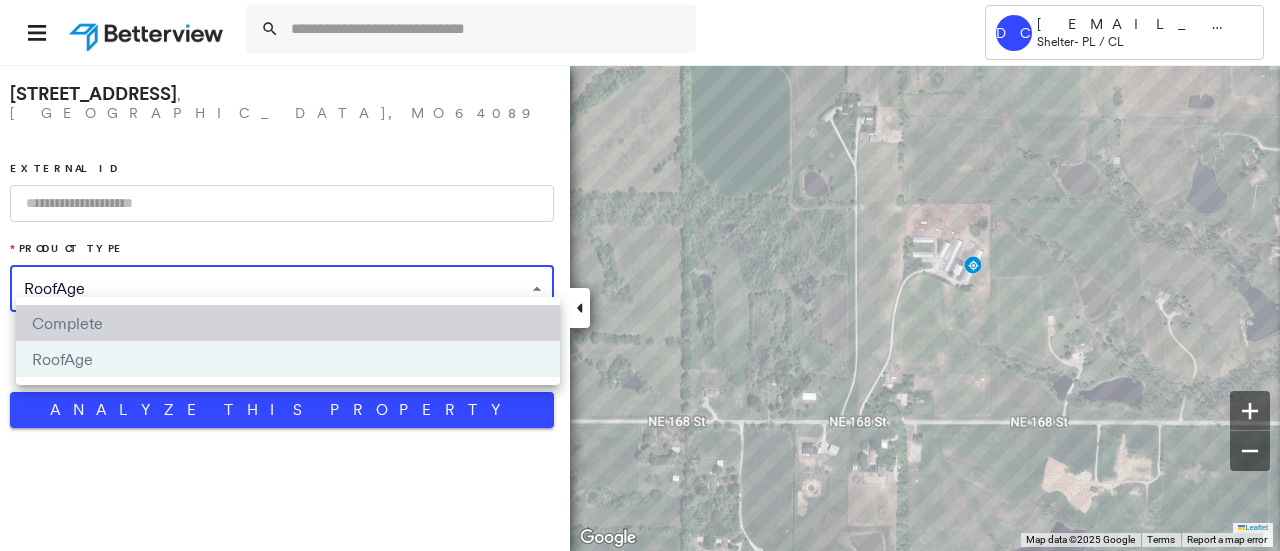 click on "Complete" at bounding box center (288, 323) 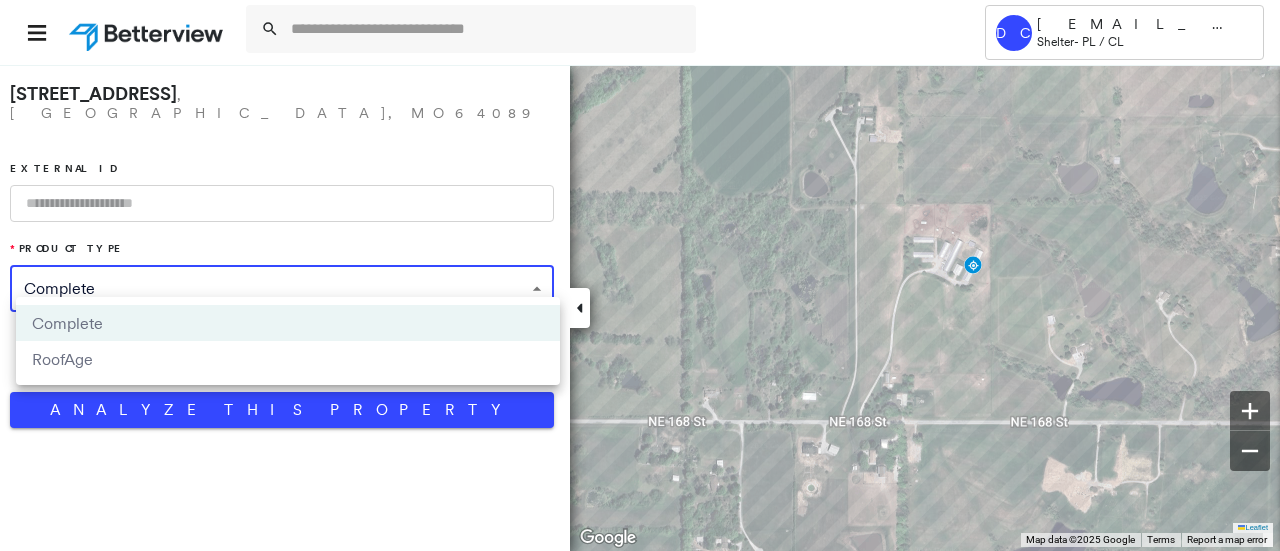click on "**********" at bounding box center [640, 275] 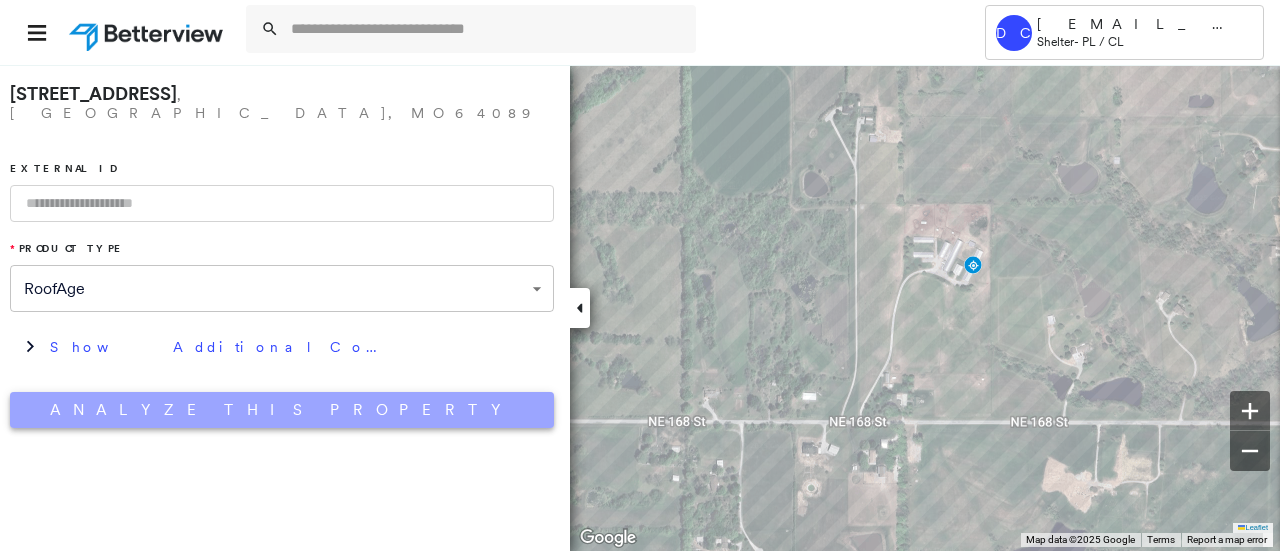 click on "Analyze This Property" at bounding box center [282, 410] 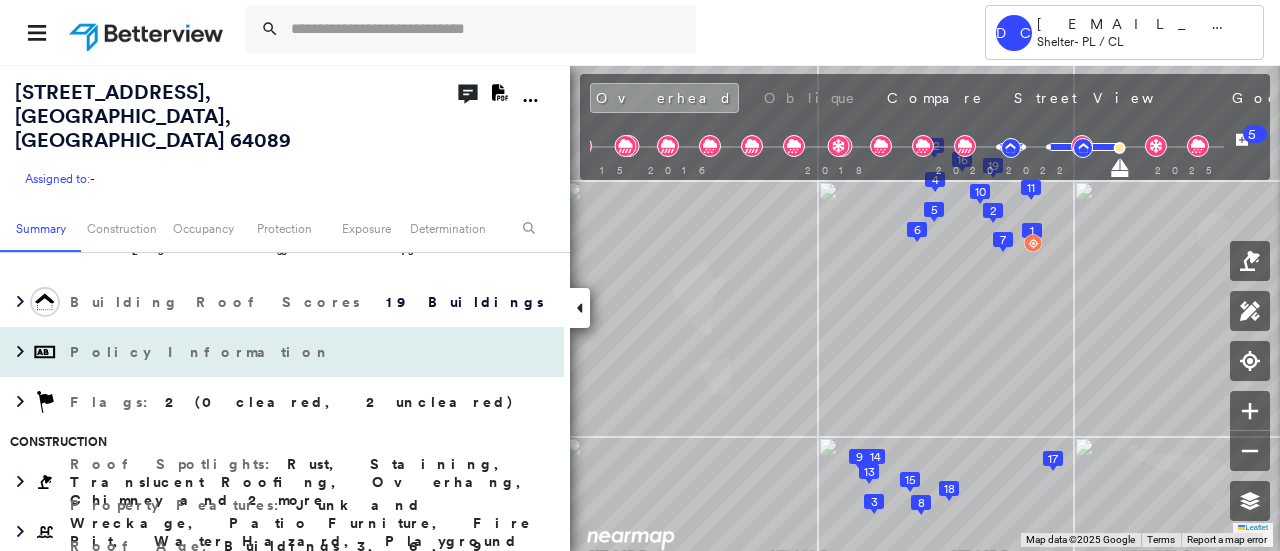 scroll, scrollTop: 400, scrollLeft: 0, axis: vertical 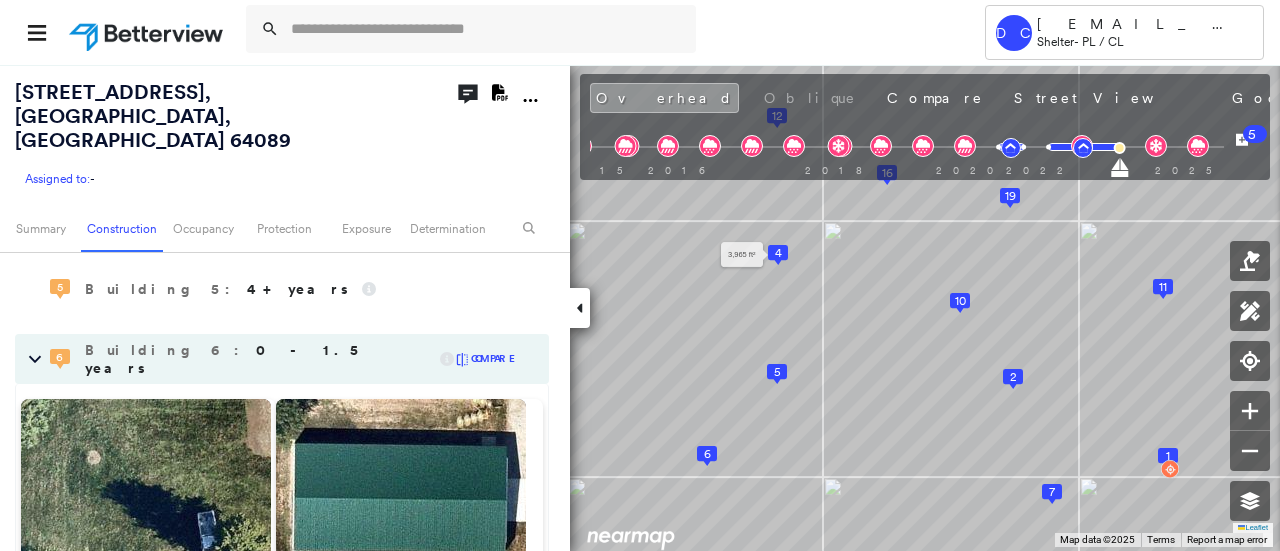 click 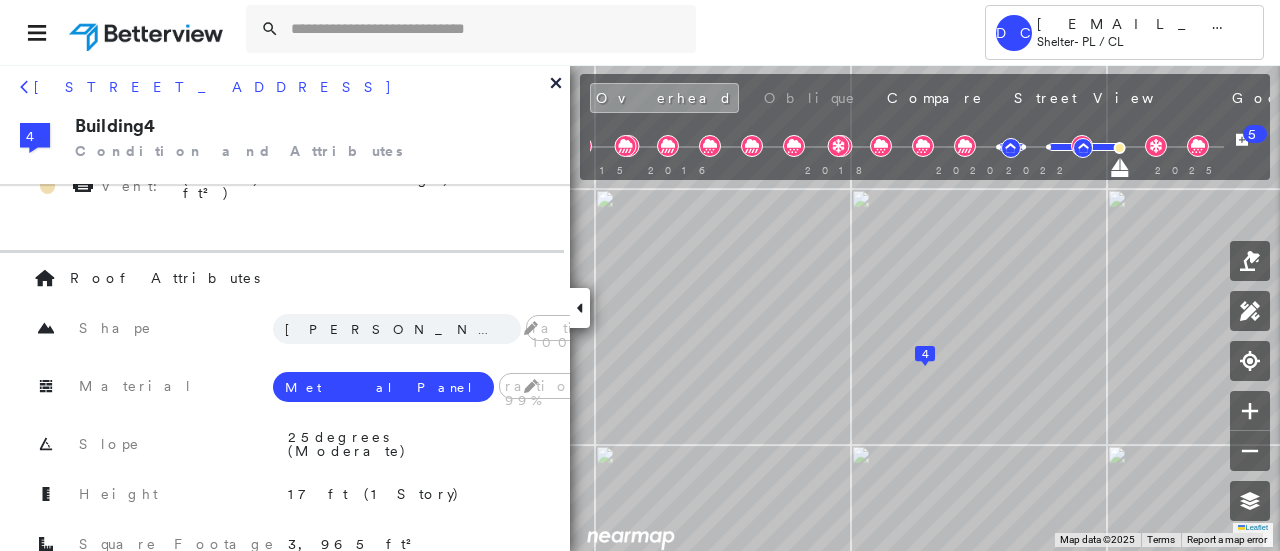 scroll, scrollTop: 0, scrollLeft: 0, axis: both 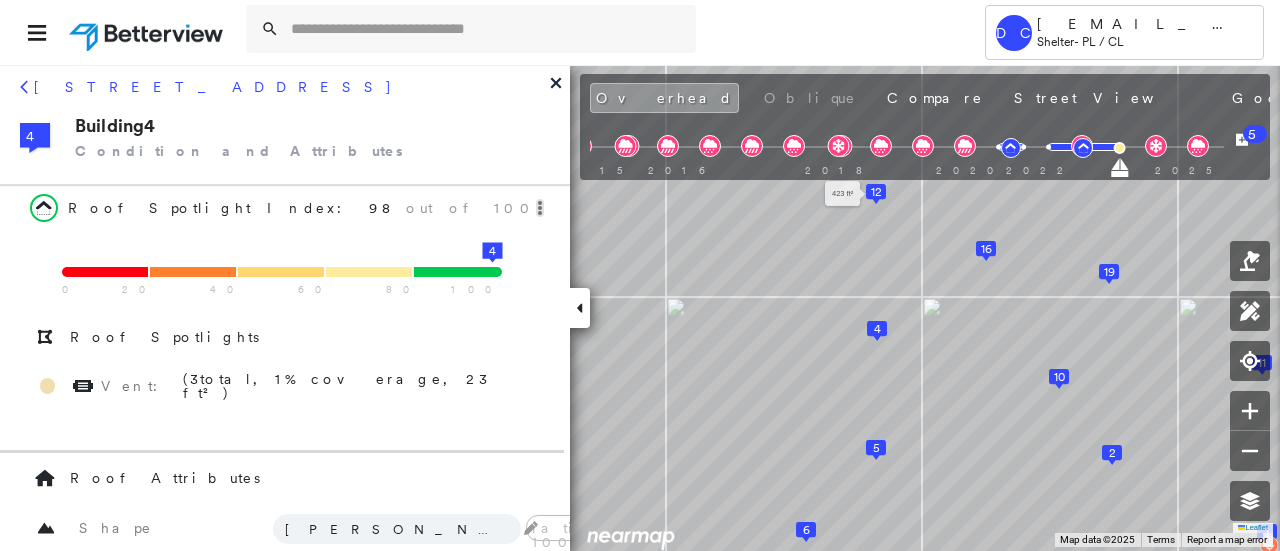 click on "12" at bounding box center [876, 192] 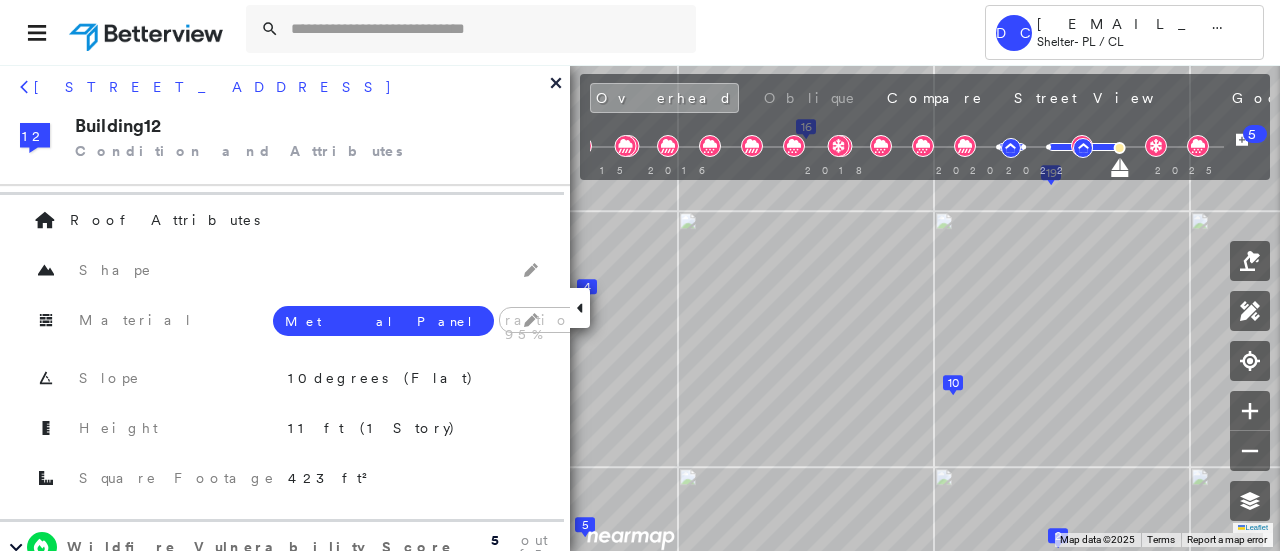 scroll, scrollTop: 0, scrollLeft: 0, axis: both 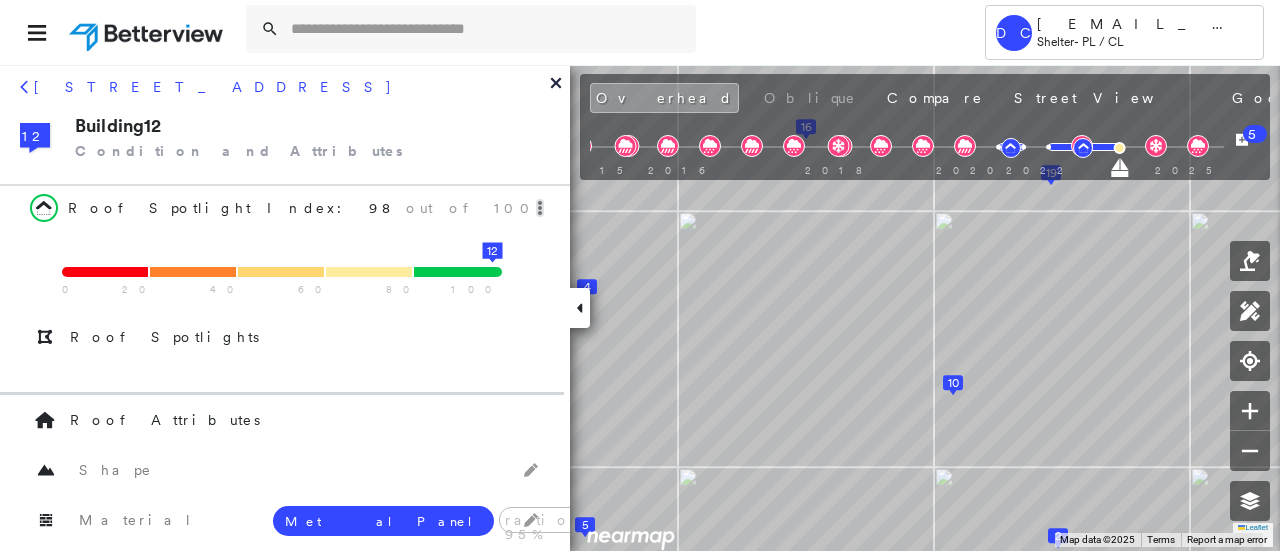 click 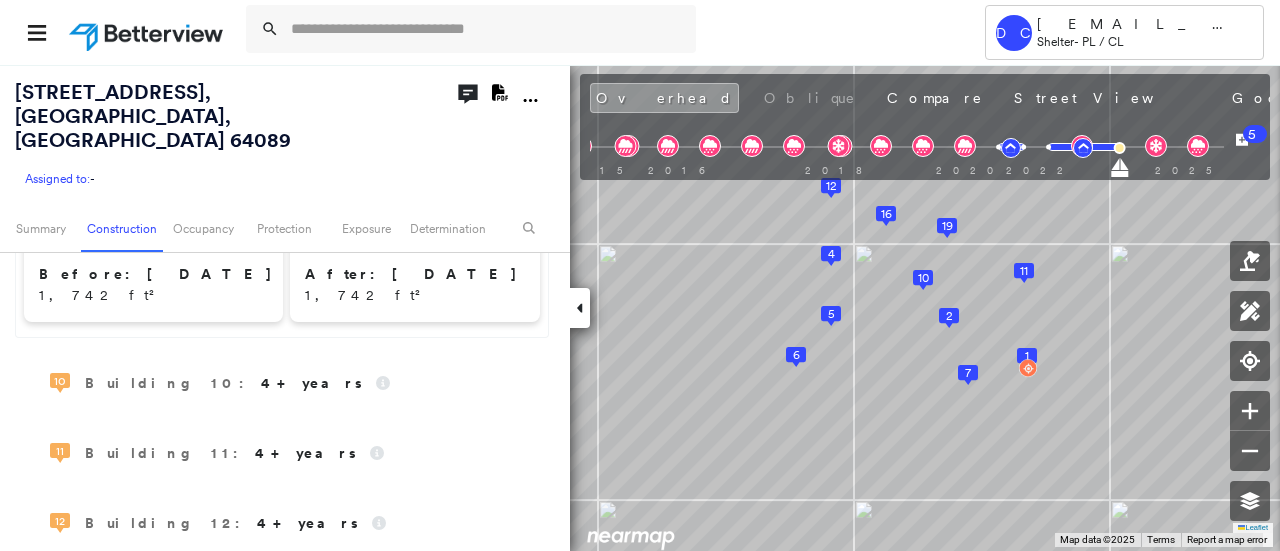 scroll, scrollTop: 2132, scrollLeft: 0, axis: vertical 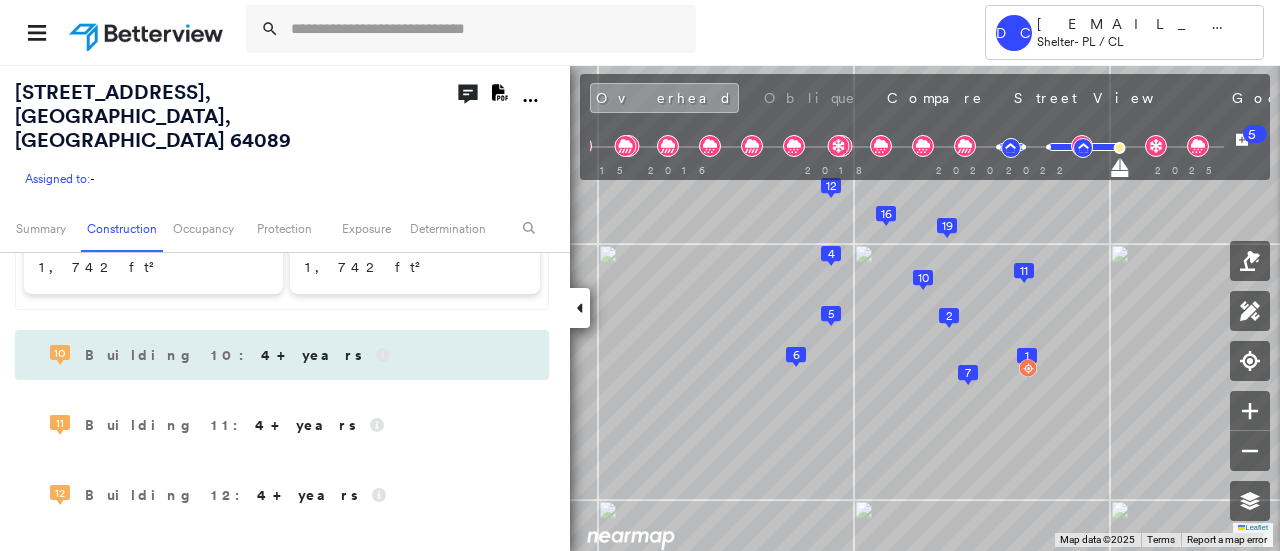 click on "10 Building 10 :  4+ years" at bounding box center (282, 355) 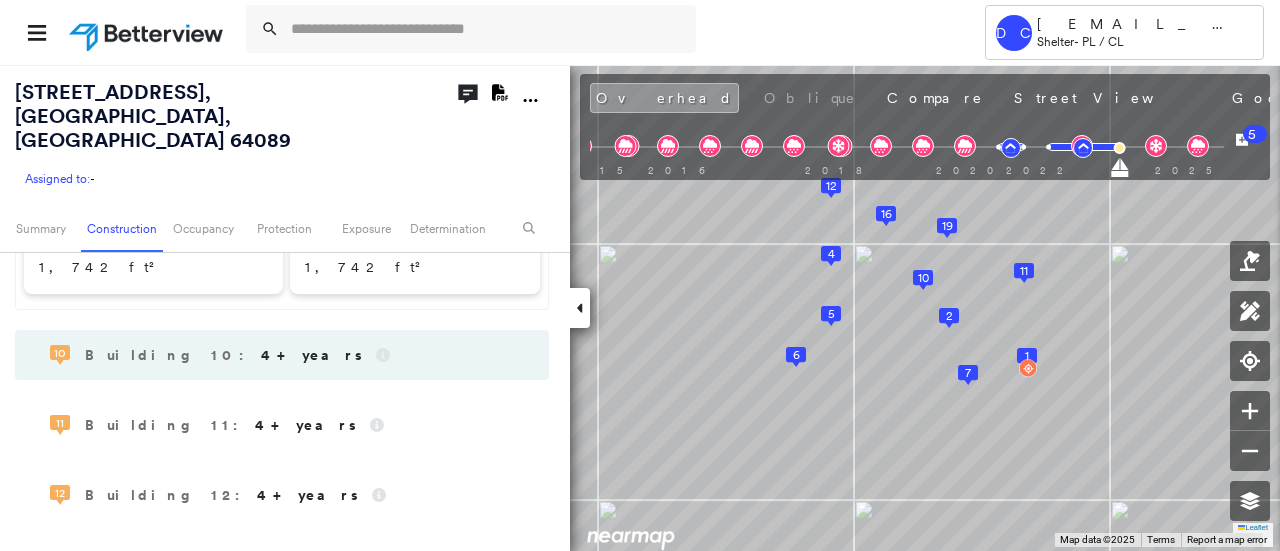 click on "Building 10 :  4+ years" at bounding box center [225, 355] 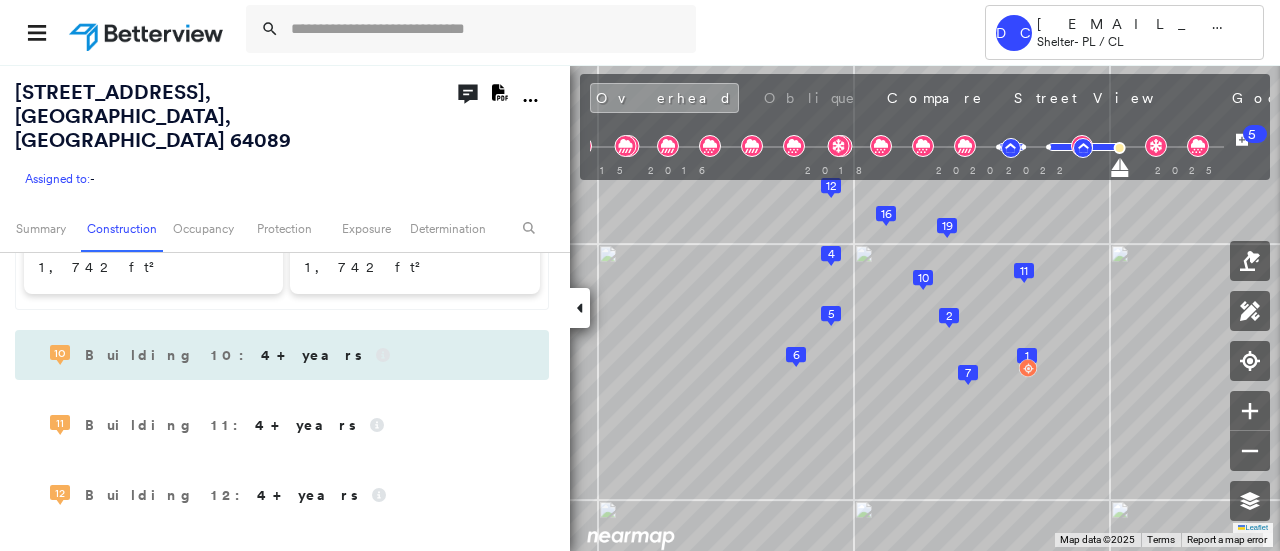 click on "10 Building 10 :  4+ years" at bounding box center [217, 355] 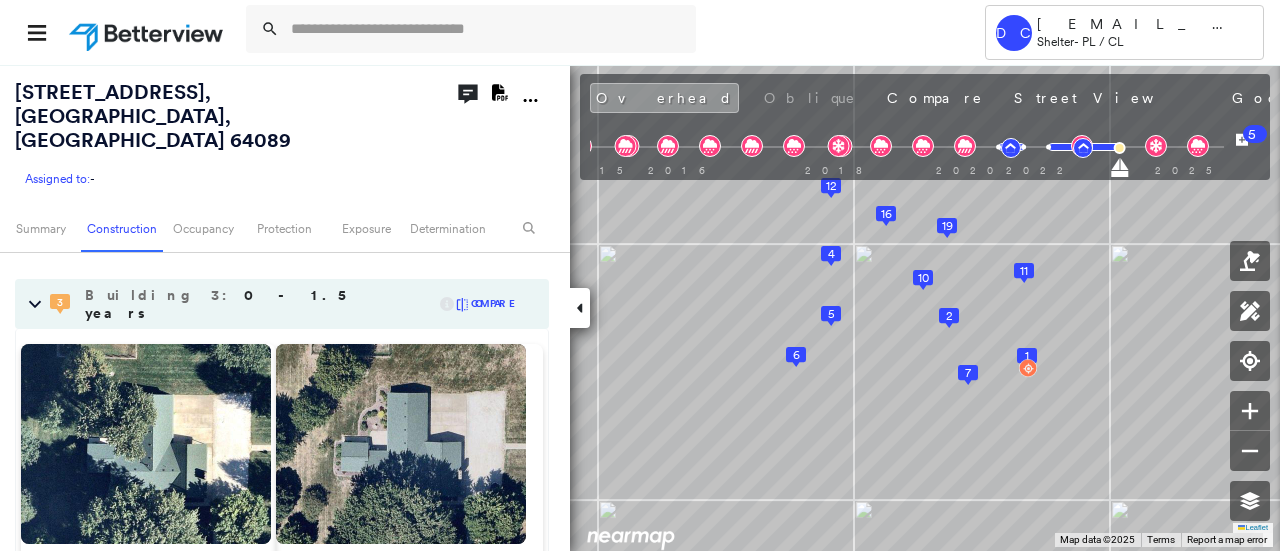 scroll, scrollTop: 732, scrollLeft: 0, axis: vertical 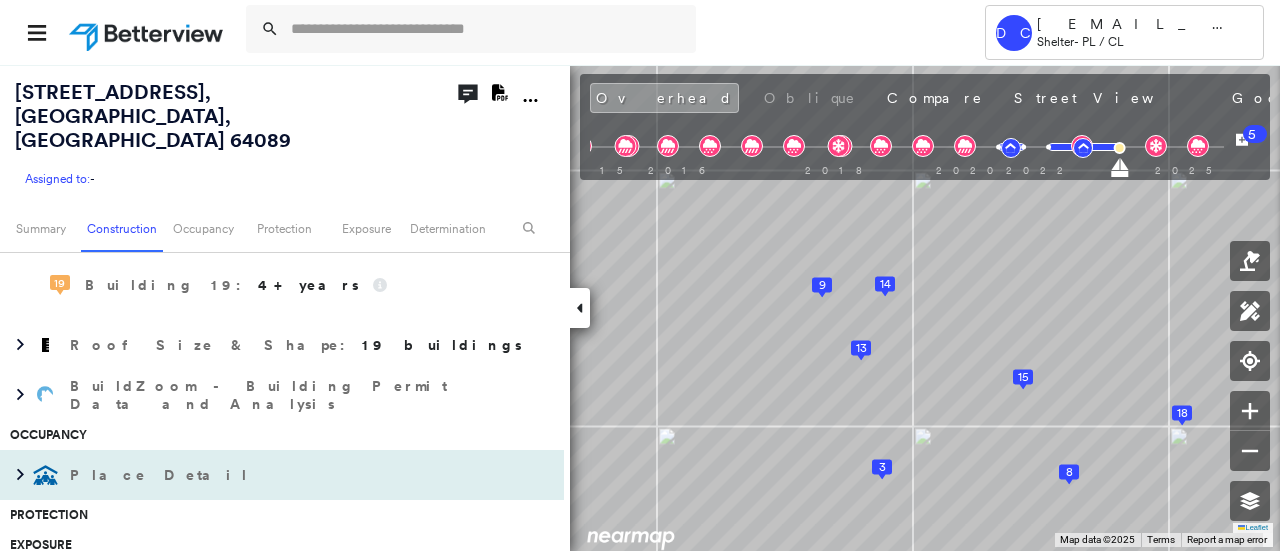 click on "Place Detail" at bounding box center (262, 475) 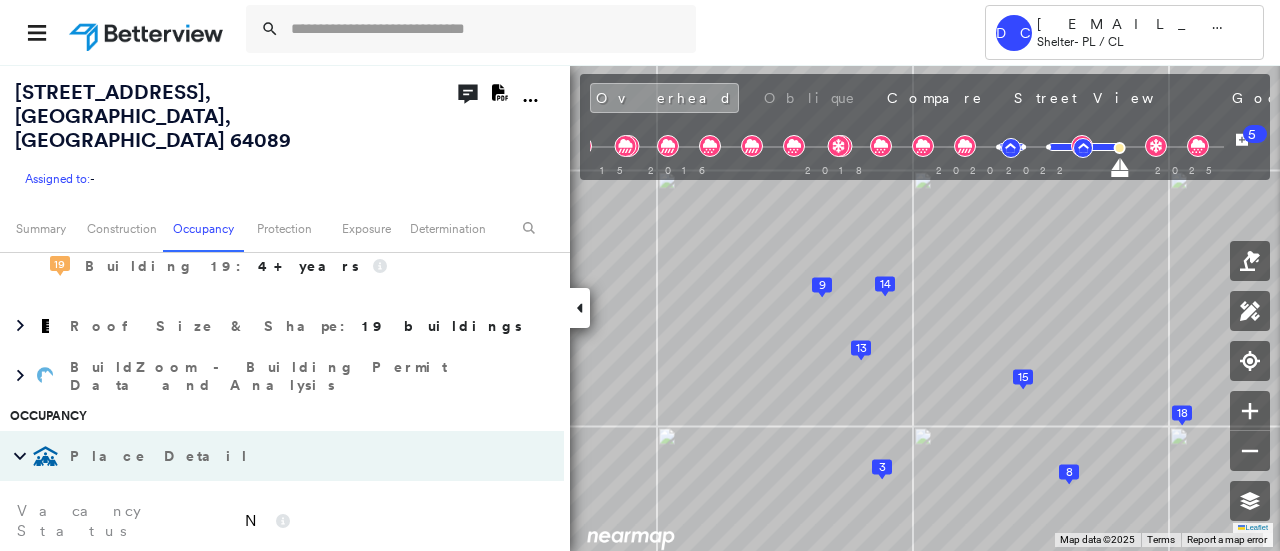 scroll, scrollTop: 2832, scrollLeft: 0, axis: vertical 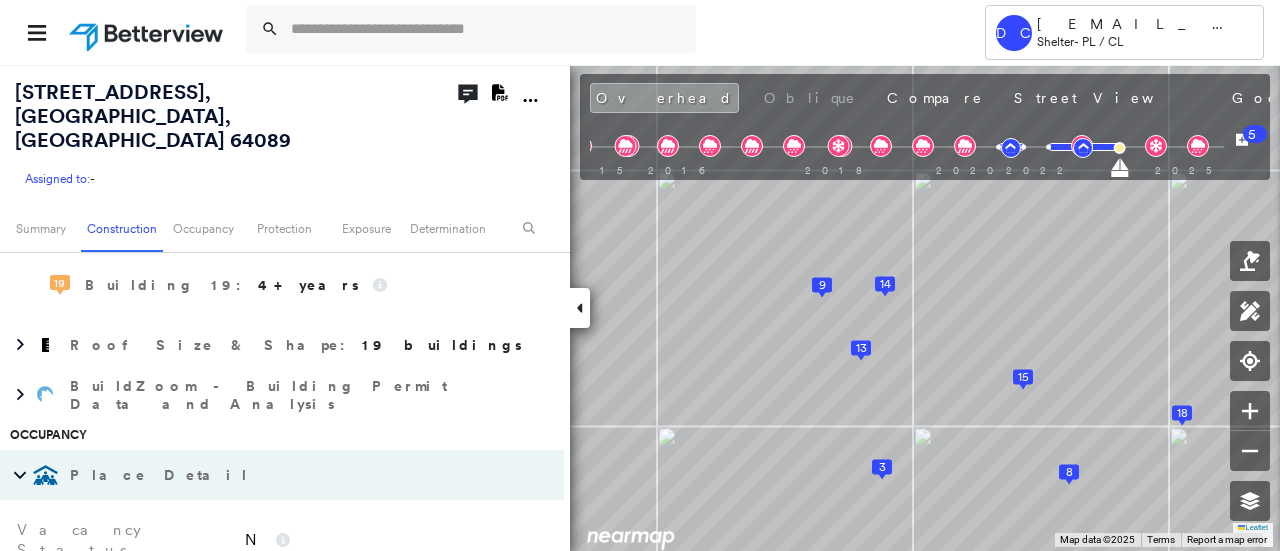 click on "Place Detail" at bounding box center [242, 475] 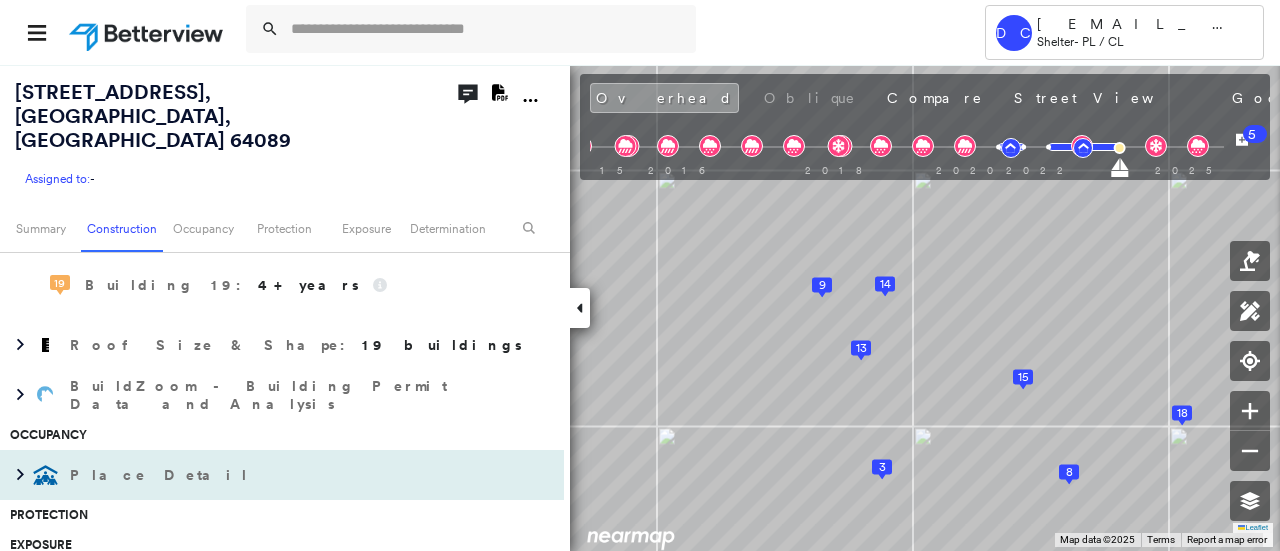 scroll, scrollTop: 2732, scrollLeft: 0, axis: vertical 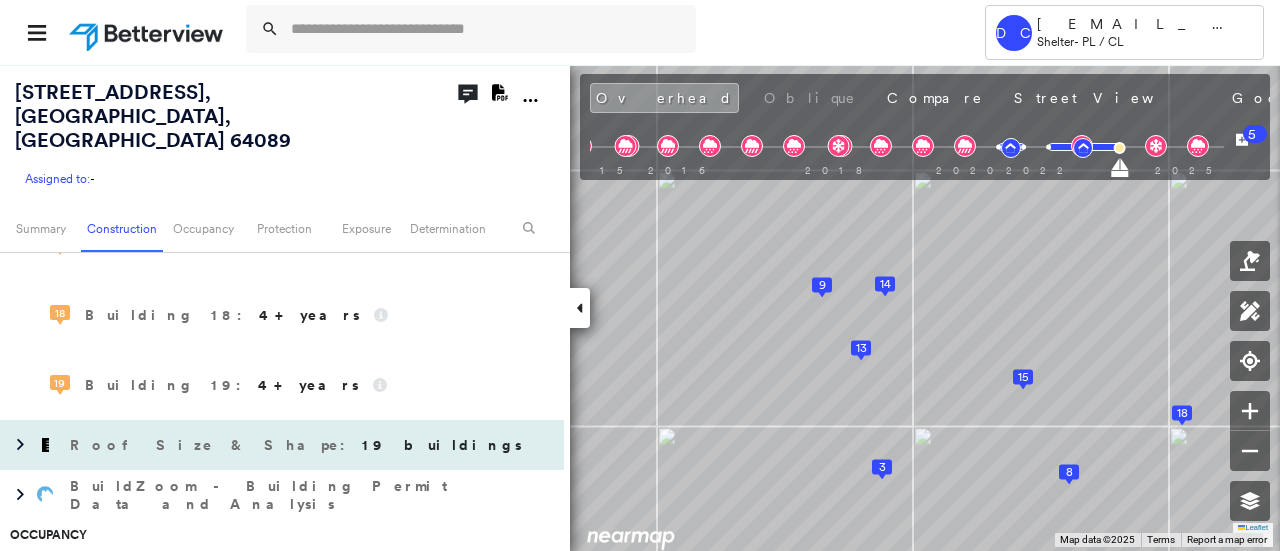 click on "19 buildings" at bounding box center (442, 445) 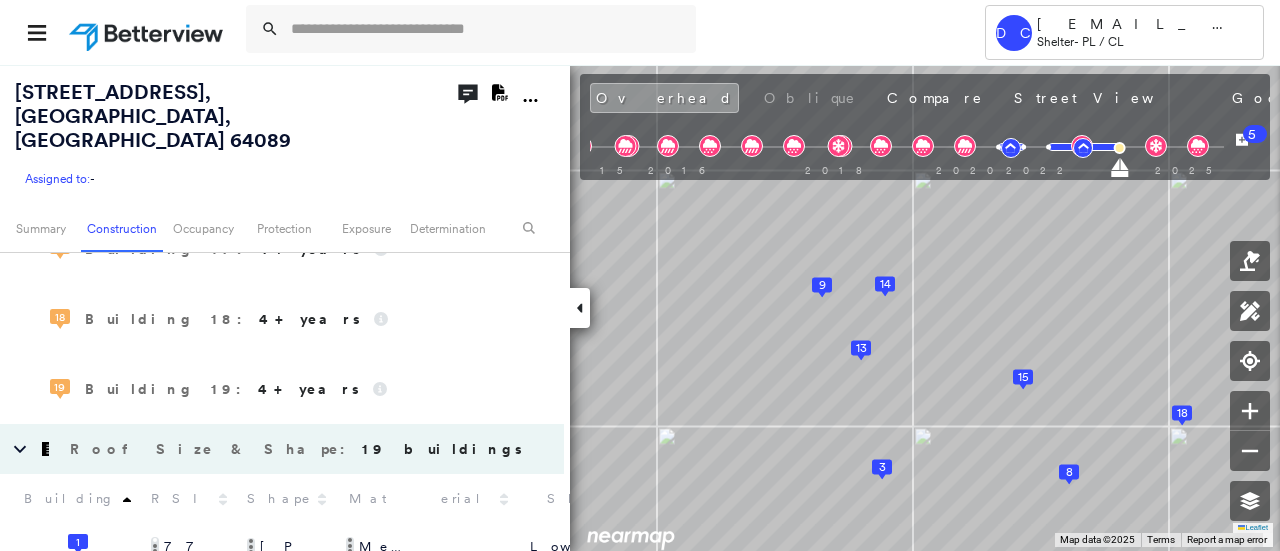 scroll, scrollTop: 2732, scrollLeft: 0, axis: vertical 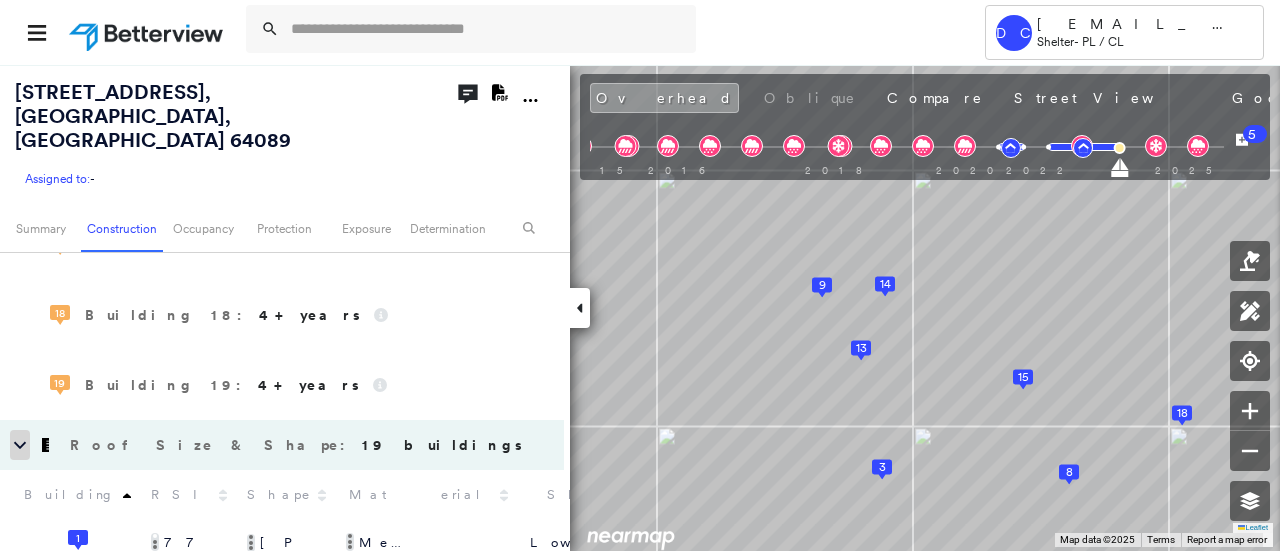 click at bounding box center [20, 445] 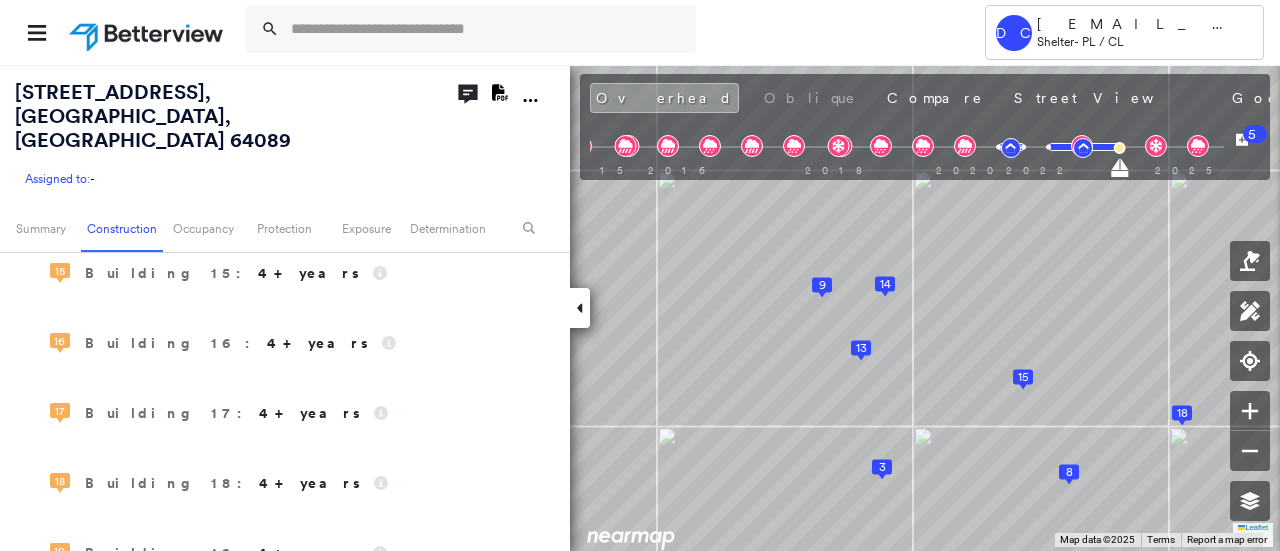 scroll, scrollTop: 2532, scrollLeft: 0, axis: vertical 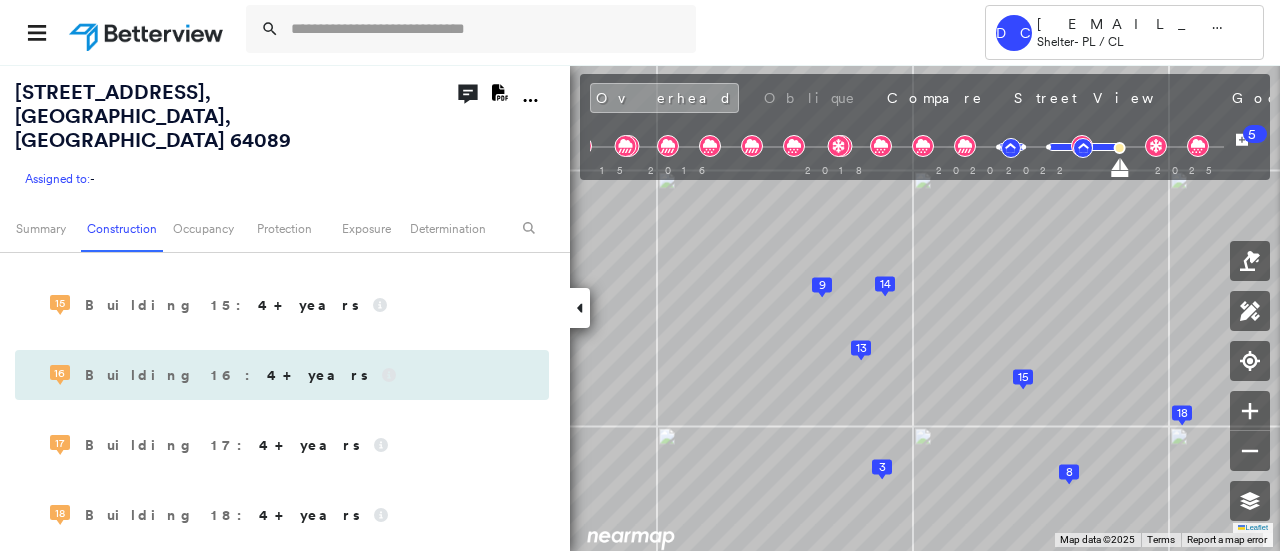 click on "4+ years" at bounding box center [317, 375] 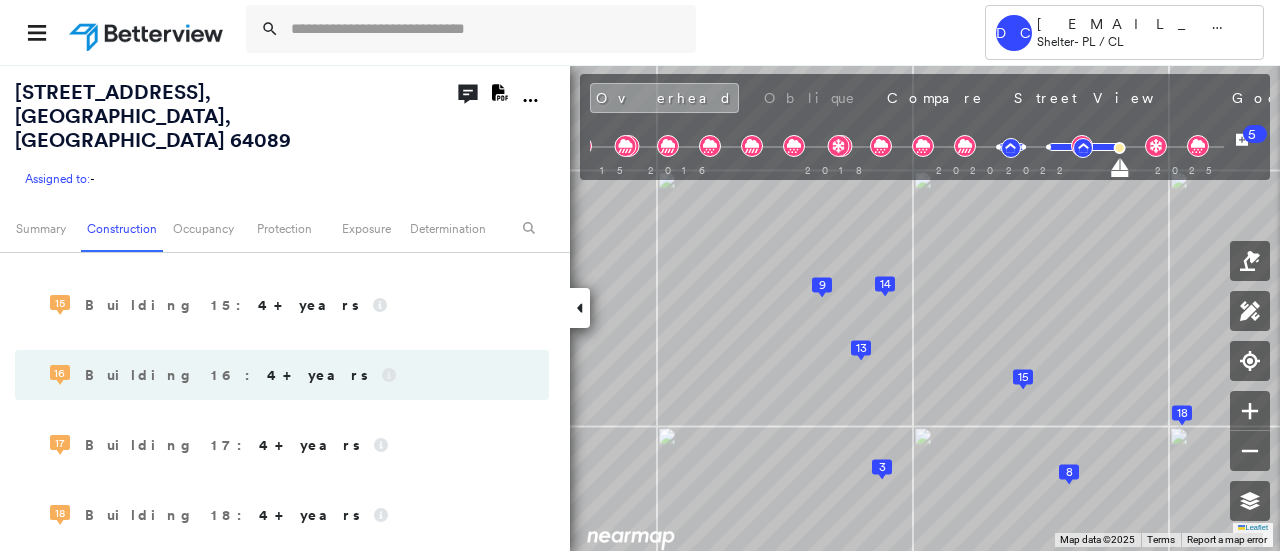 click on "Building 16 :  4+ years" at bounding box center [228, 375] 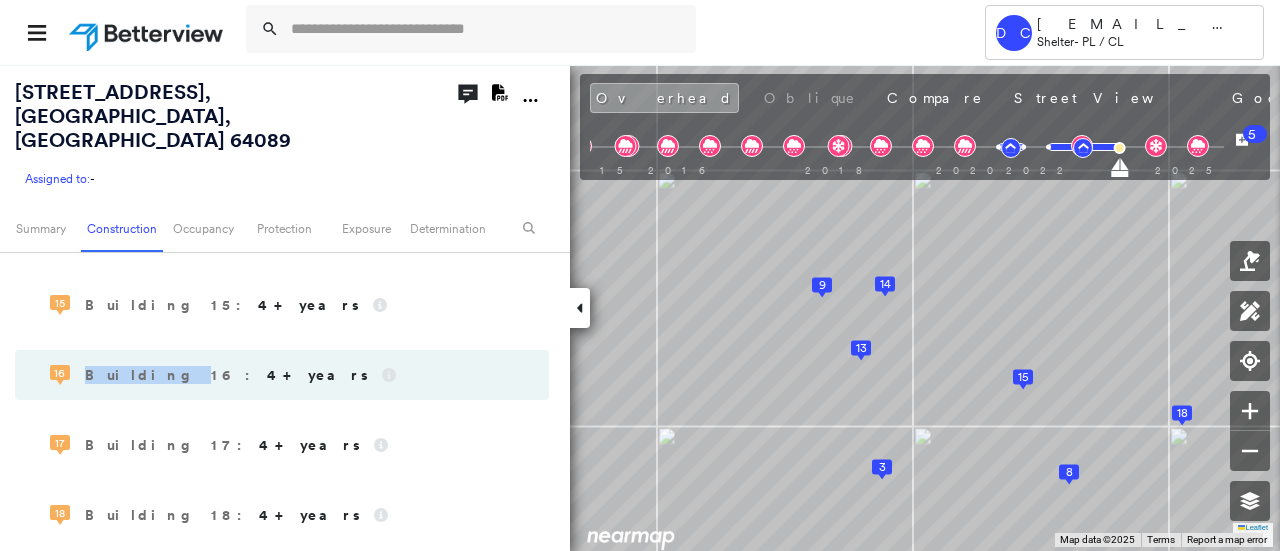 click on "Building 16 :  4+ years" at bounding box center [228, 375] 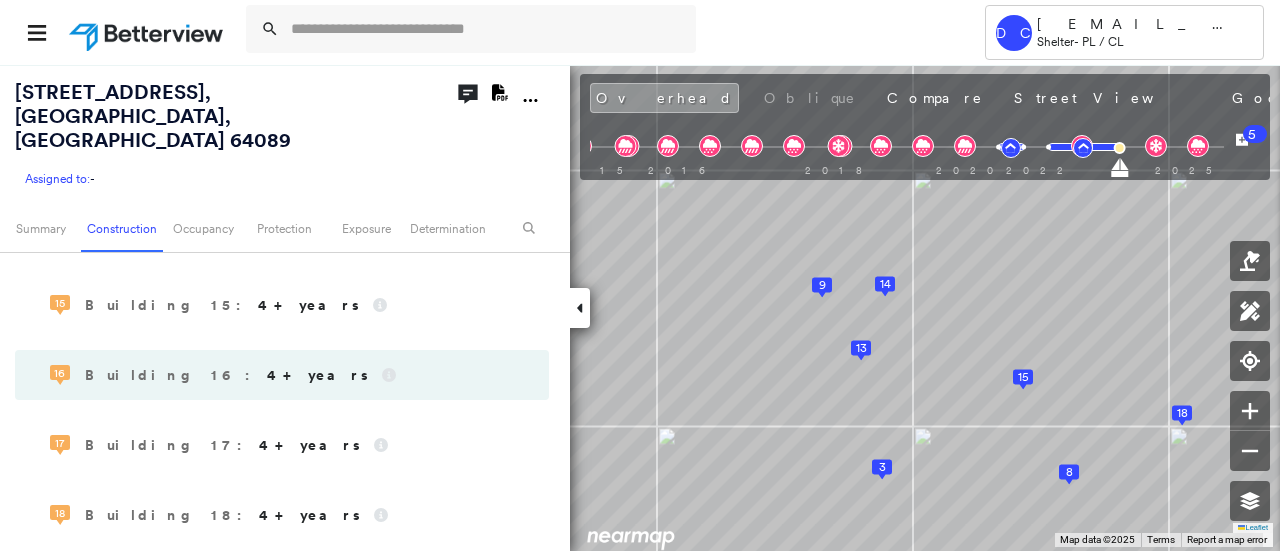 click on "16" 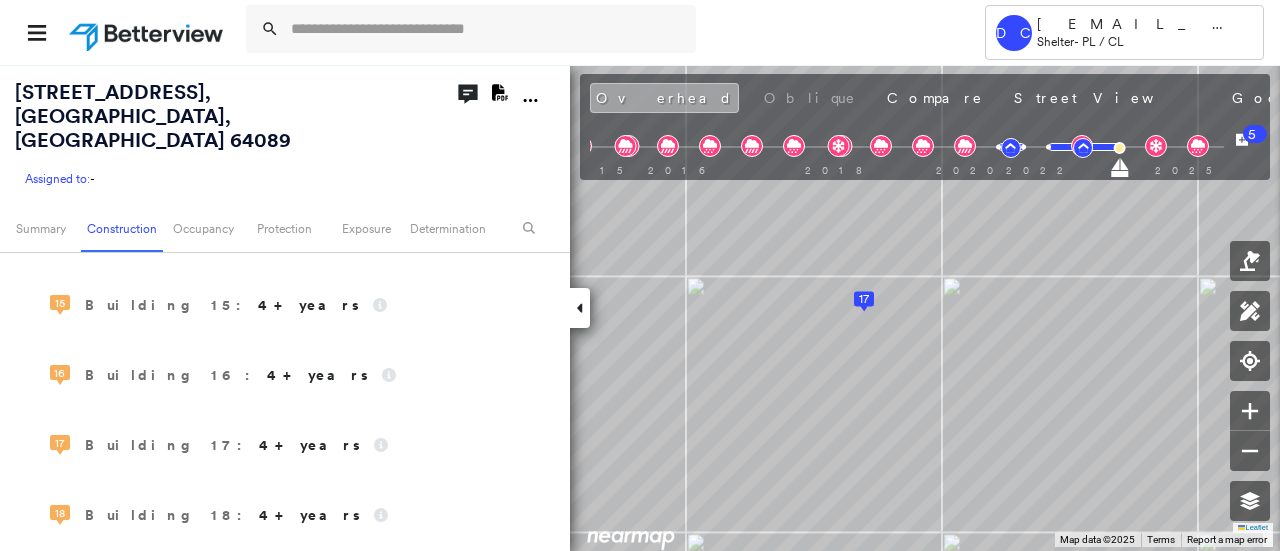 click on "Overhead" at bounding box center [664, 98] 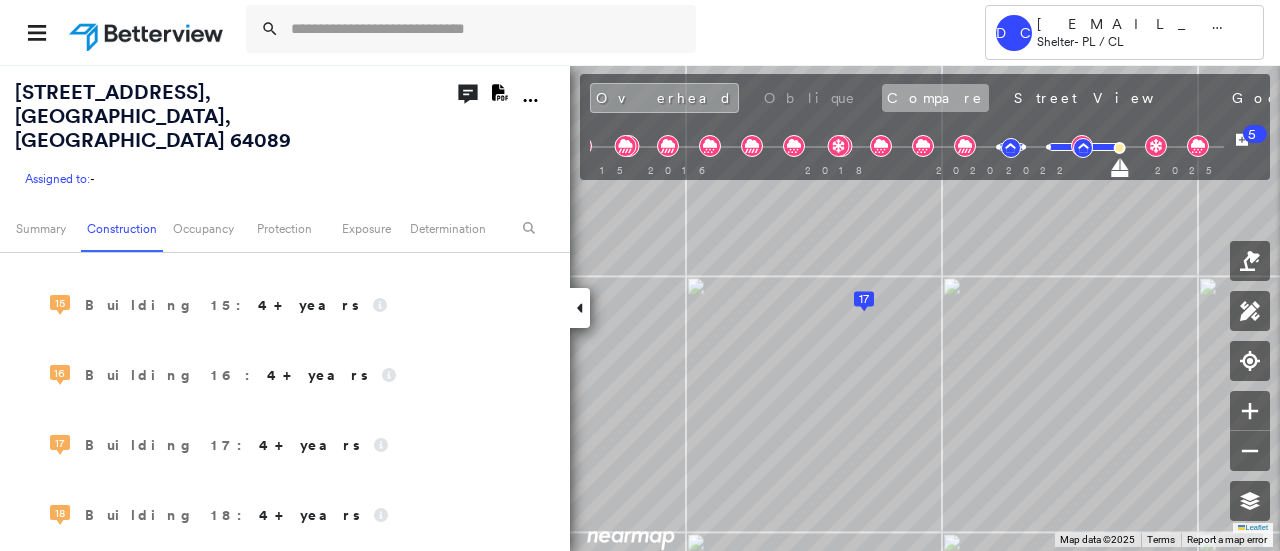 click on "Compare" at bounding box center (935, 98) 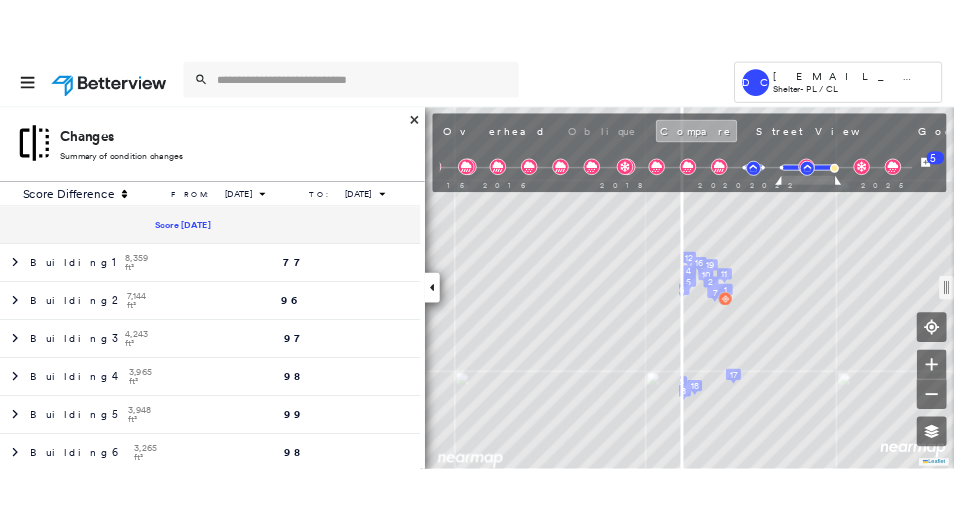 scroll, scrollTop: 2582, scrollLeft: 0, axis: vertical 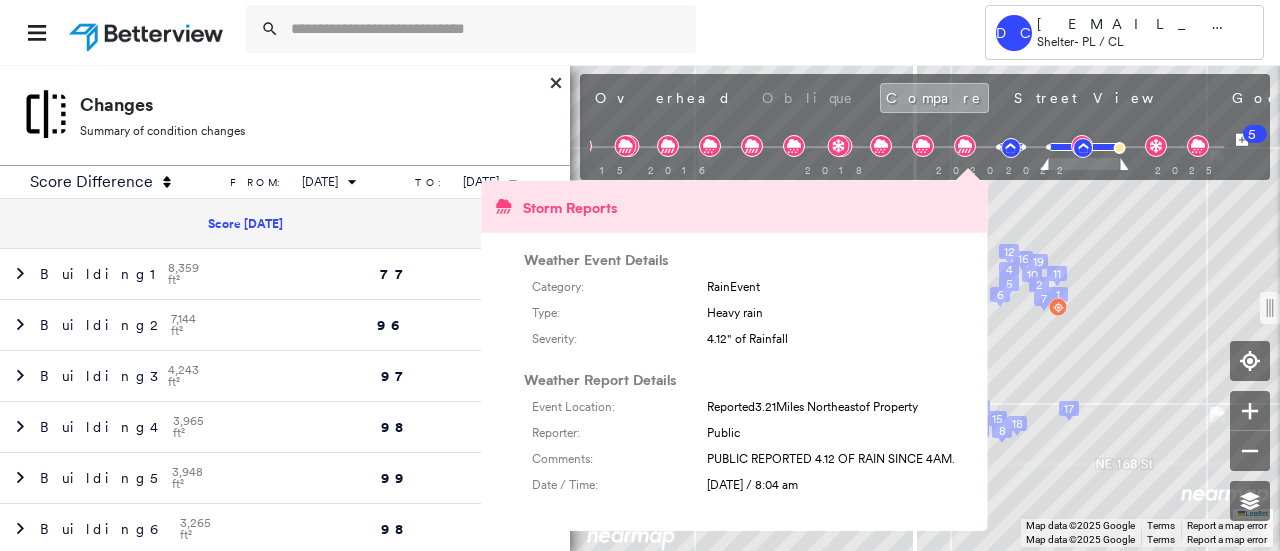 click 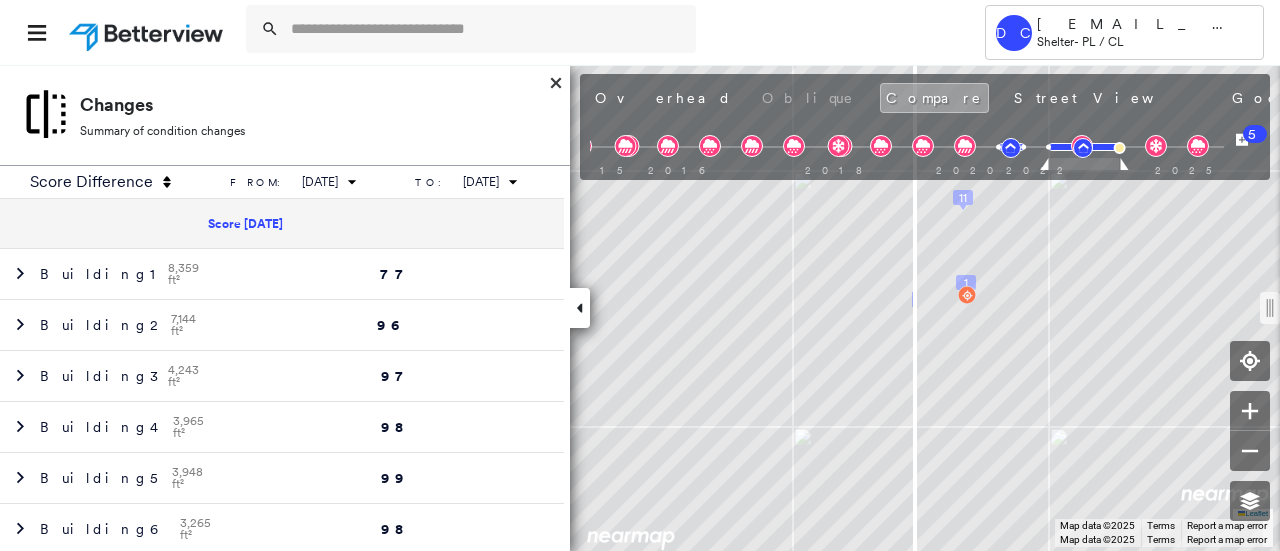 click on "1
2
3
4
5
6
7
8
9
10
11
12
13
14
15" at bounding box center (640, 307) 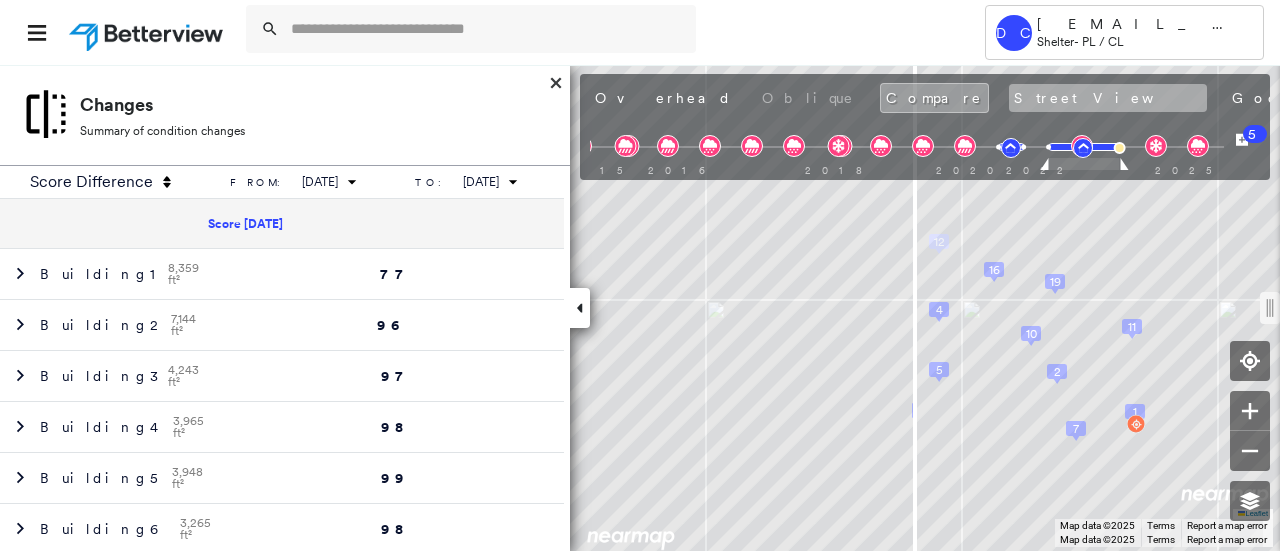 click on "Street View" at bounding box center [1108, 98] 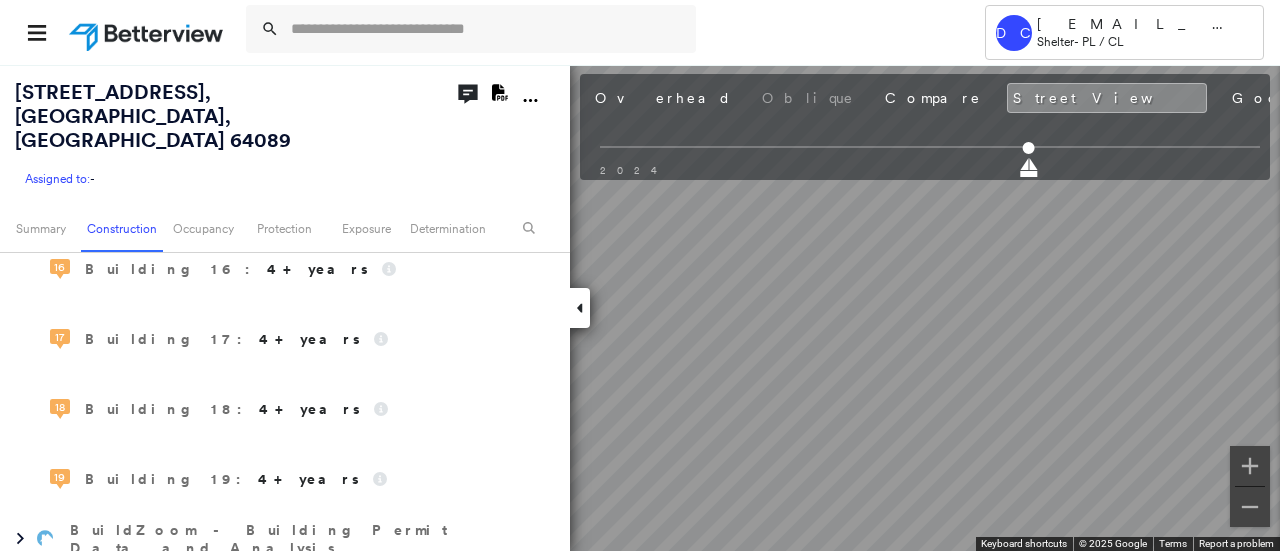 click on "Tower DC [EMAIL_ADDRESS][DOMAIN_NAME] Shelter  -   PL / CL [STREET_ADDRESS] Assigned to:  - Assigned to:  - Assigned to:  - Open Comments Download PDF Report Summary Construction Occupancy Protection Exposure Determination Looking for roof spotlights? Analyze this date Overhead Obliques Not Available ; Street View Roof Spotlight™ Index 0 100 25 50 75 18 19 17 16 15 14 13 12 11 10 9 8 7 6 5 4 3 2 1 Building Roof Scores 0 Buildings Policy Information Flags :  2 (0 cleared, 2 uncleared) Construction Roof Age :  Buildings 3, 6, 9  are between 3 and 3.[DEMOGRAPHIC_DATA]; others [DEMOGRAPHIC_DATA]. 1 Building 1 :  4+ years 2 Building 2 :  4+ years 3 Building 3 :  0 - 1.5 years COMPARE Before :  [DATE] 4,243 ft² After :  [DATE] 4,243 ft² Circled Text Icon 97 4 Building 4 :  4+ years 5 Building 5 :  4+ years 6 Building 6 :  0 - 1.5 years COMPARE Before :  [DATE] 3,265 ft² After :  [DATE] 3,265 ft² Circled Text Icon 98 7 Building 7 :  4+ years 8 Building 8 :  4+ years 9 :  :  5" at bounding box center (640, 275) 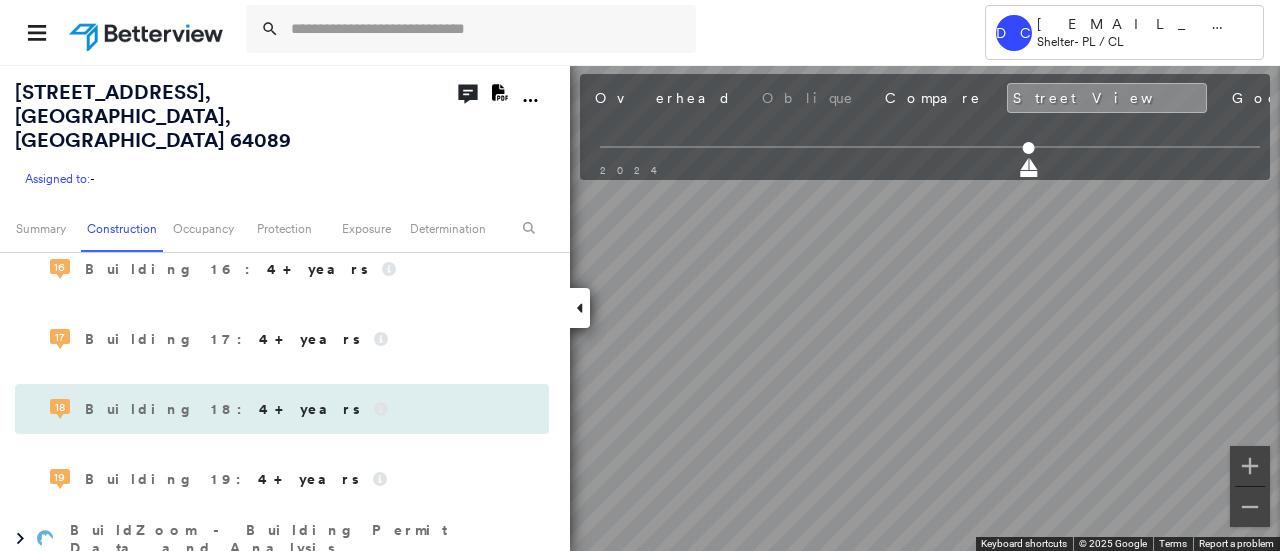 click on "[STREET_ADDRESS] Assigned to:  - Assigned to:  - Assigned to:  - Open Comments Download PDF Report Summary Construction Occupancy Protection Exposure Determination Looking for roof spotlights? Analyze this date Overhead Obliques Not Available ; Street View Roof Spotlight™ Index 0 100 25 50 75 18 19 17 16 15 14 13 12 11 10 9 8 7 6 5 4 3 2 1 Building Roof Scores 0 Buildings Policy Information Flags :  2 (0 cleared, 2 uncleared) Construction Roof Age :  Buildings 3, 6, 9  are between 3 and 3.[DEMOGRAPHIC_DATA]; others [DEMOGRAPHIC_DATA]. 1 Building 1 :  4+ years 2 Building 2 :  4+ years 3 Building 3 :  0 - 1.5 years COMPARE Before :  [DATE] 4,243 ft² After :  [DATE] 4,243 ft² Circled Text Icon 97 4 Building 4 :  4+ years 5 Building 5 :  4+ years 6 Building 6 :  0 - 1.5 years COMPARE Before :  [DATE] 3,265 ft² After :  [DATE] 3,265 ft² Circled Text Icon 98 7 Building 7 :  4+ years 8 Building 8 :  4+ years 9 Building 9 :  3 - 3.5 years COMPARE Before :  [DATE] 1,742 ft²" at bounding box center [640, 307] 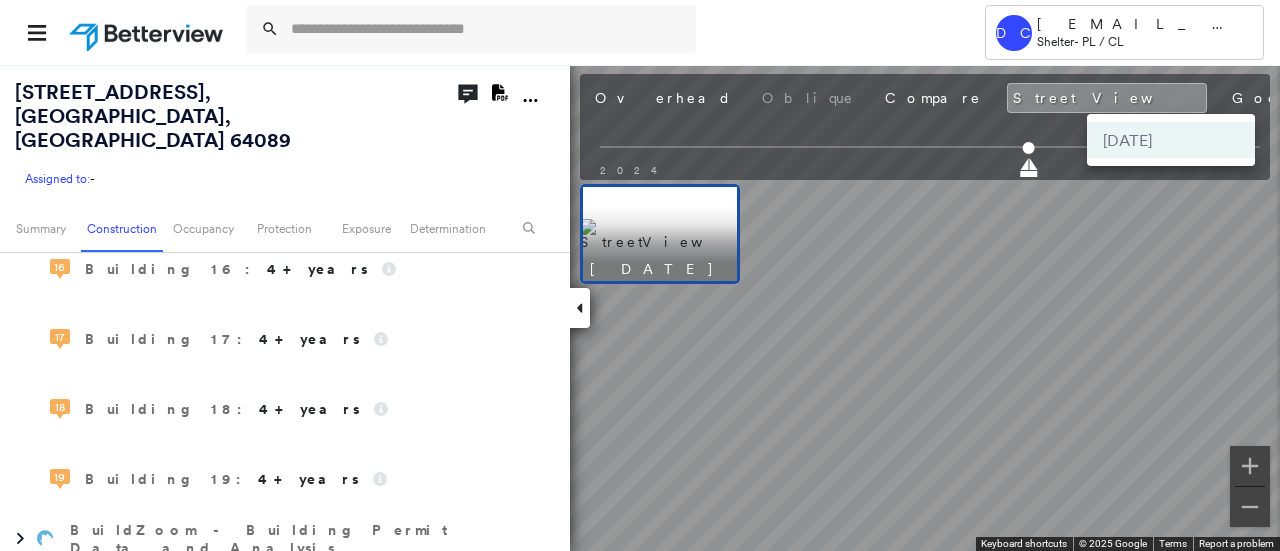 click on "Tower DC [EMAIL_ADDRESS][DOMAIN_NAME] Shelter  -   PL / CL [STREET_ADDRESS] Assigned to:  - Assigned to:  - Assigned to:  - Open Comments Download PDF Report Summary Construction Occupancy Protection Exposure Determination Looking for roof spotlights? Analyze this date Overhead Obliques Not Available ; Street View Roof Spotlight™ Index 0 100 25 50 75 18 19 17 16 15 14 13 12 11 10 9 8 7 6 5 4 3 2 1 Building Roof Scores 0 Buildings Policy Information Flags :  2 (0 cleared, 2 uncleared) Construction Roof Age :  Buildings 3, 6, 9  are between 3 and 3.[DEMOGRAPHIC_DATA]; others [DEMOGRAPHIC_DATA]. 1 Building 1 :  4+ years 2 Building 2 :  4+ years 3 Building 3 :  0 - 1.5 years COMPARE Before :  [DATE] 4,243 ft² After :  [DATE] 4,243 ft² Circled Text Icon 97 4 Building 4 :  4+ years 5 Building 5 :  4+ years 6 Building 6 :  0 - 1.5 years COMPARE Before :  [DATE] 3,265 ft² After :  [DATE] 3,265 ft² Circled Text Icon 98 7 Building 7 :  4+ years 8 Building 8 :  4+ years 9 :  :  5" at bounding box center (640, 275) 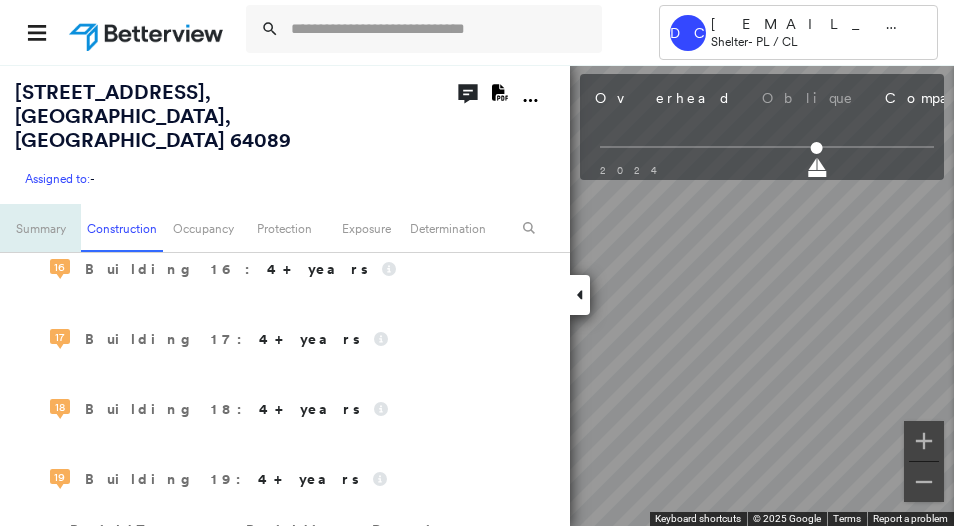 click on "Summary" at bounding box center [40, 228] 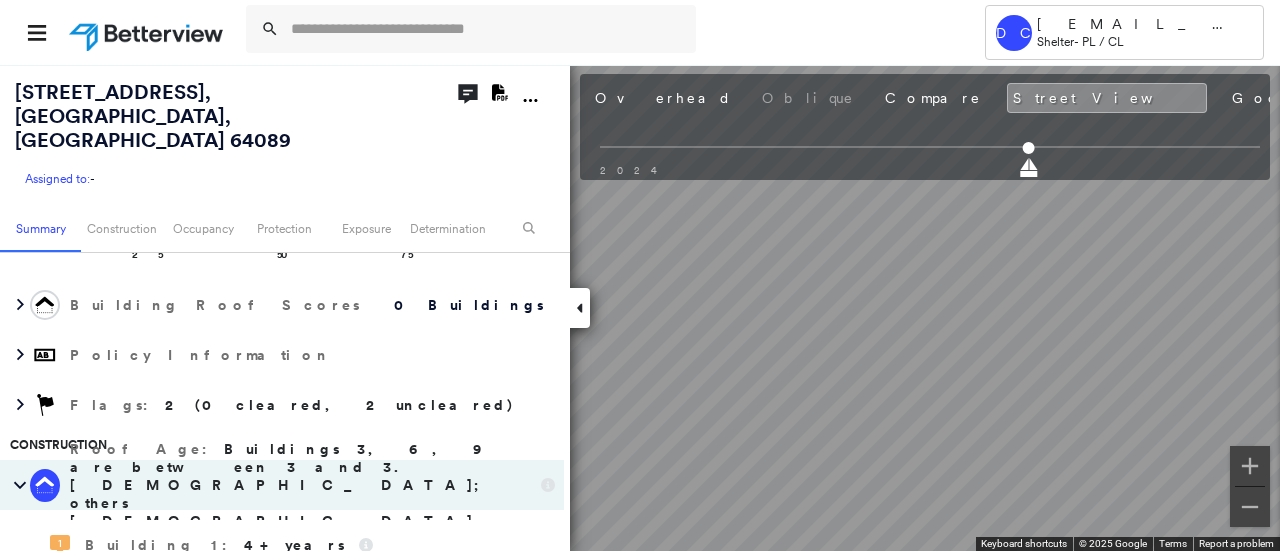 scroll, scrollTop: 300, scrollLeft: 0, axis: vertical 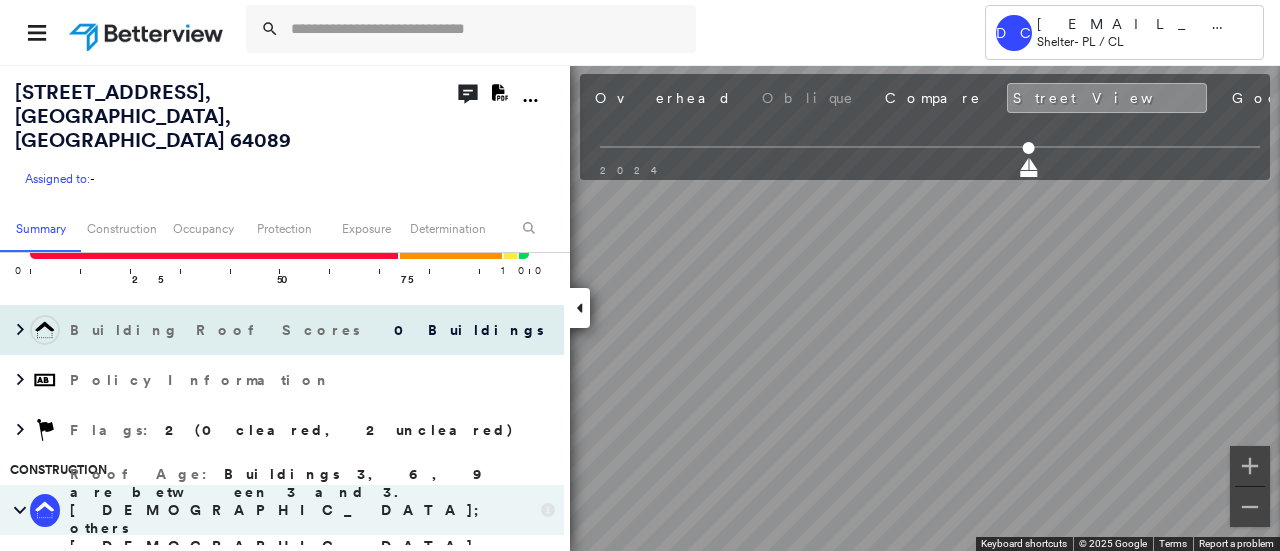 click on "Building Roof Scores" at bounding box center [217, 330] 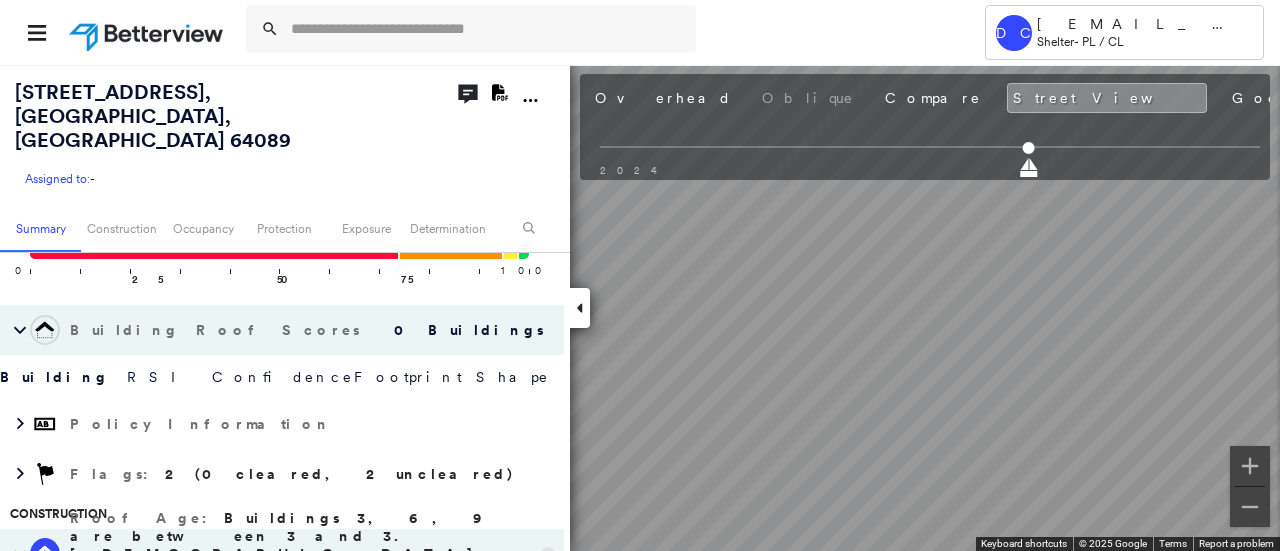 click on "Building Roof Scores" at bounding box center (217, 330) 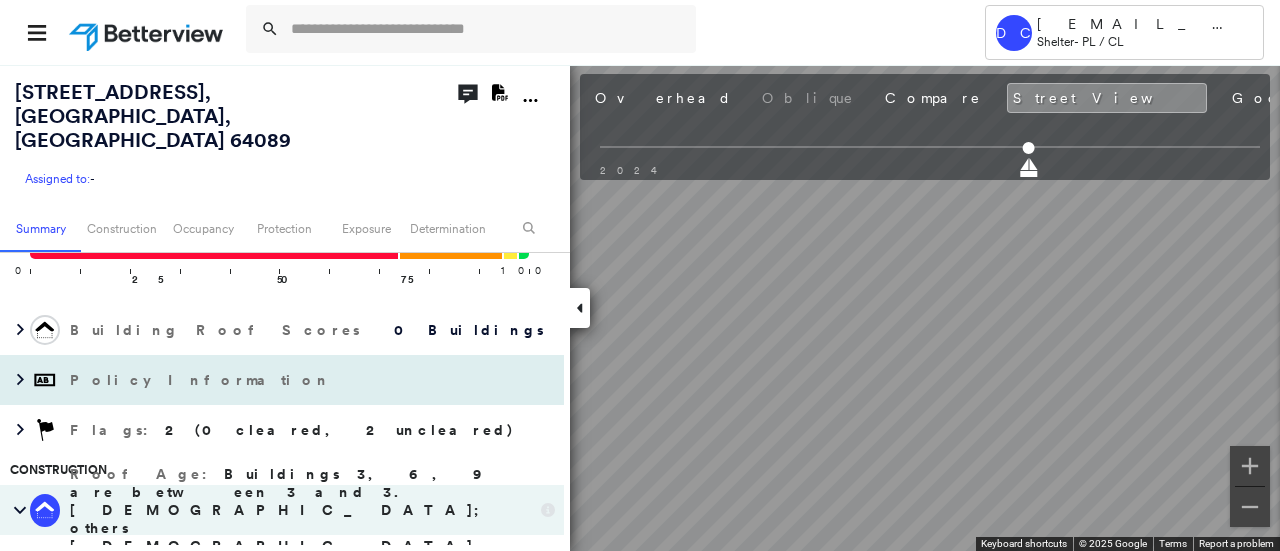 click on "Policy Information" at bounding box center [202, 380] 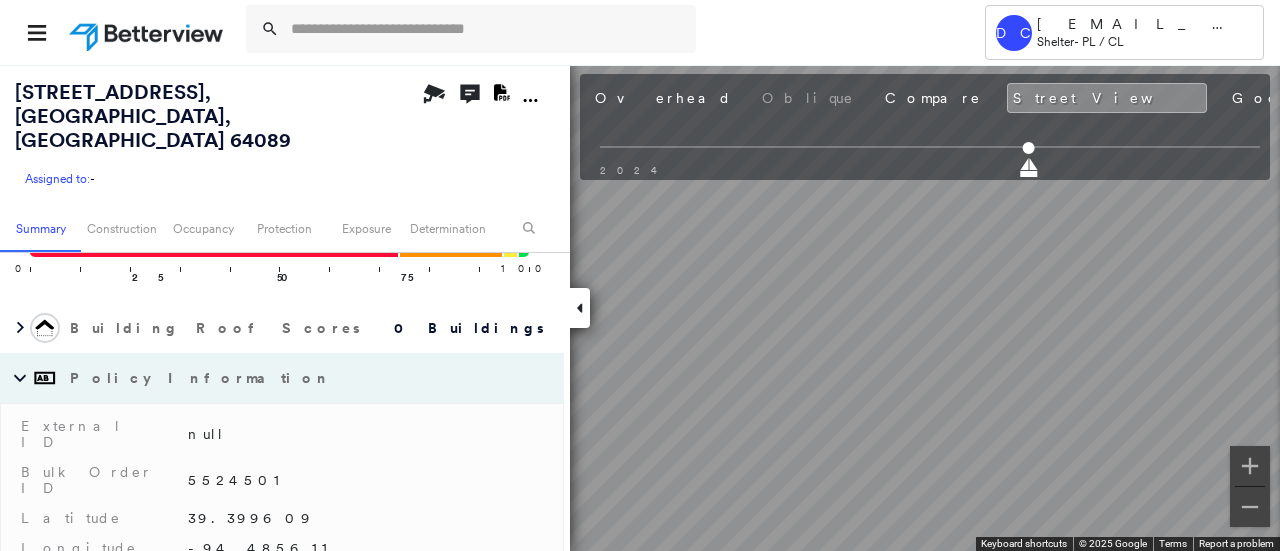 scroll, scrollTop: 300, scrollLeft: 0, axis: vertical 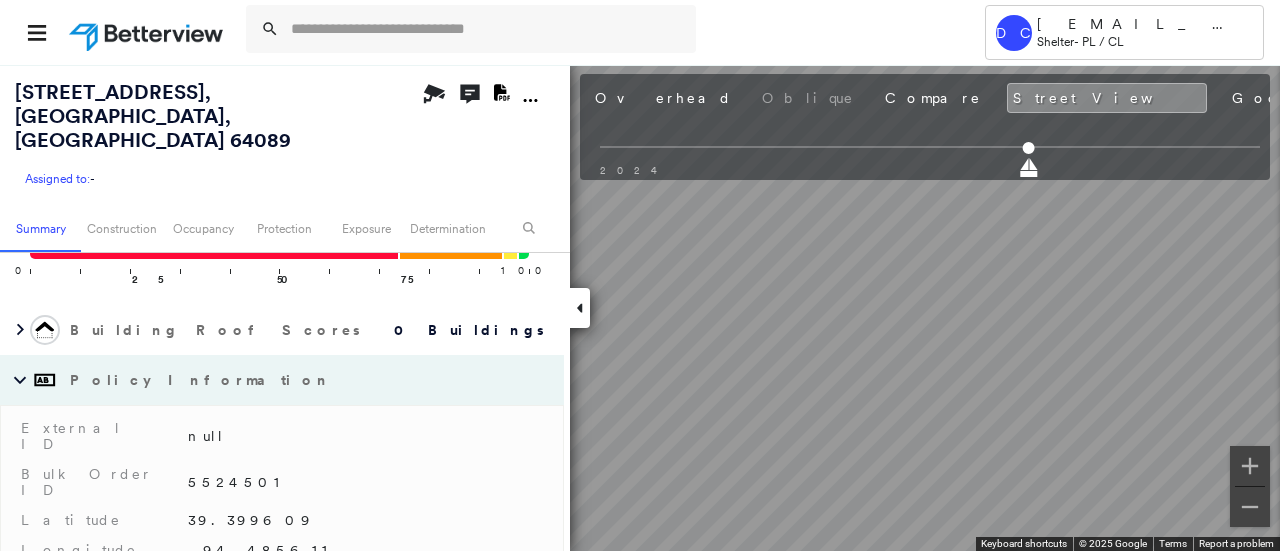 click on "Policy Information" at bounding box center [202, 380] 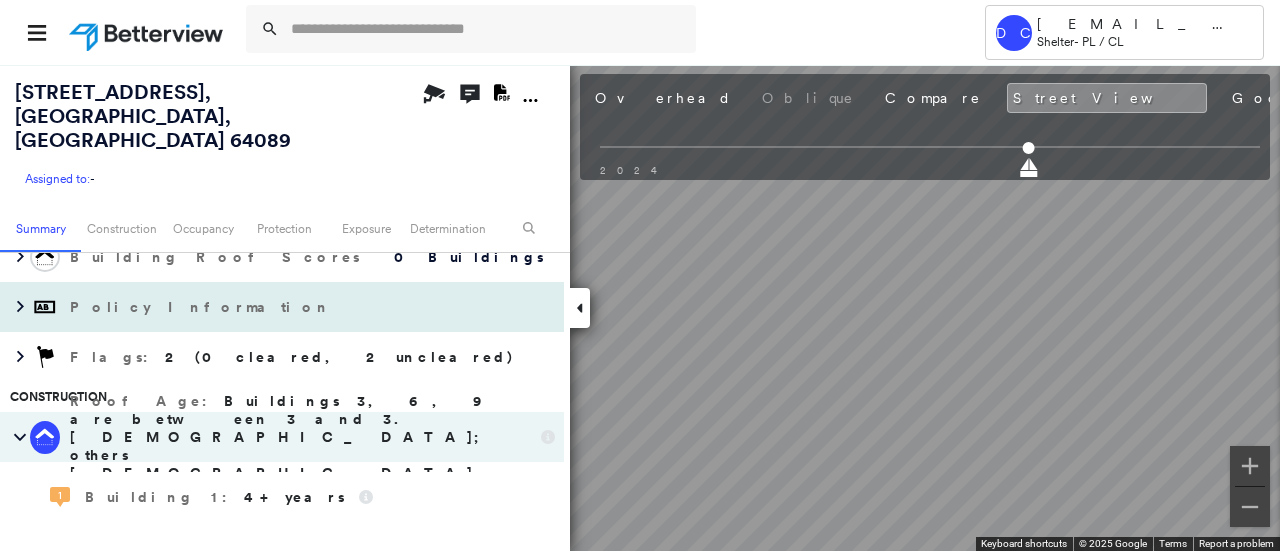 scroll, scrollTop: 400, scrollLeft: 0, axis: vertical 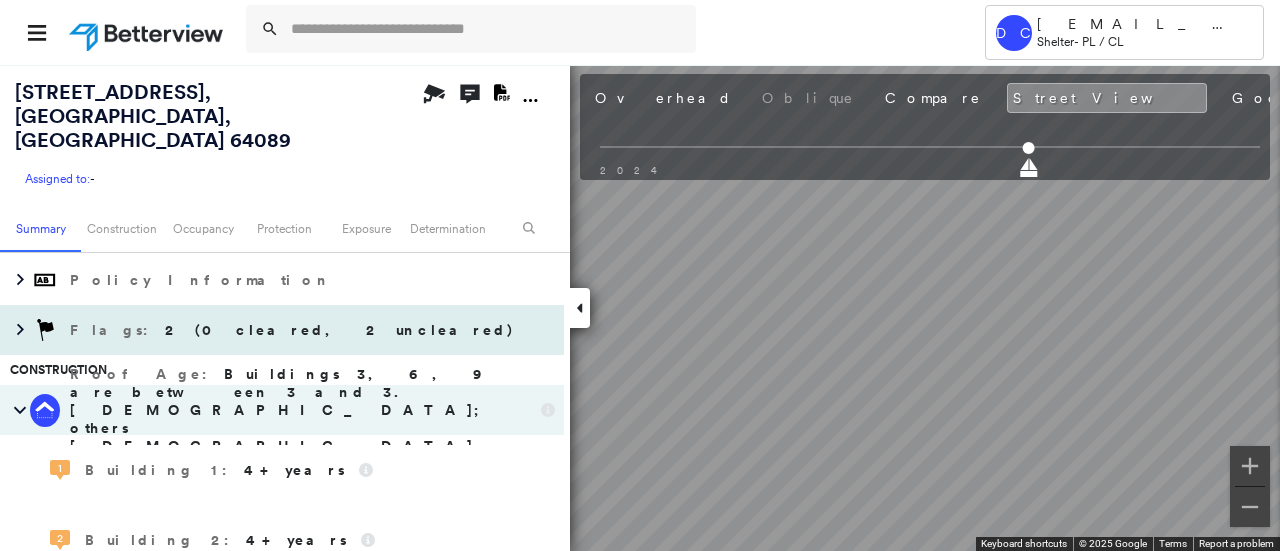 click on "2 (0 cleared, 2 uncleared)" at bounding box center (340, 330) 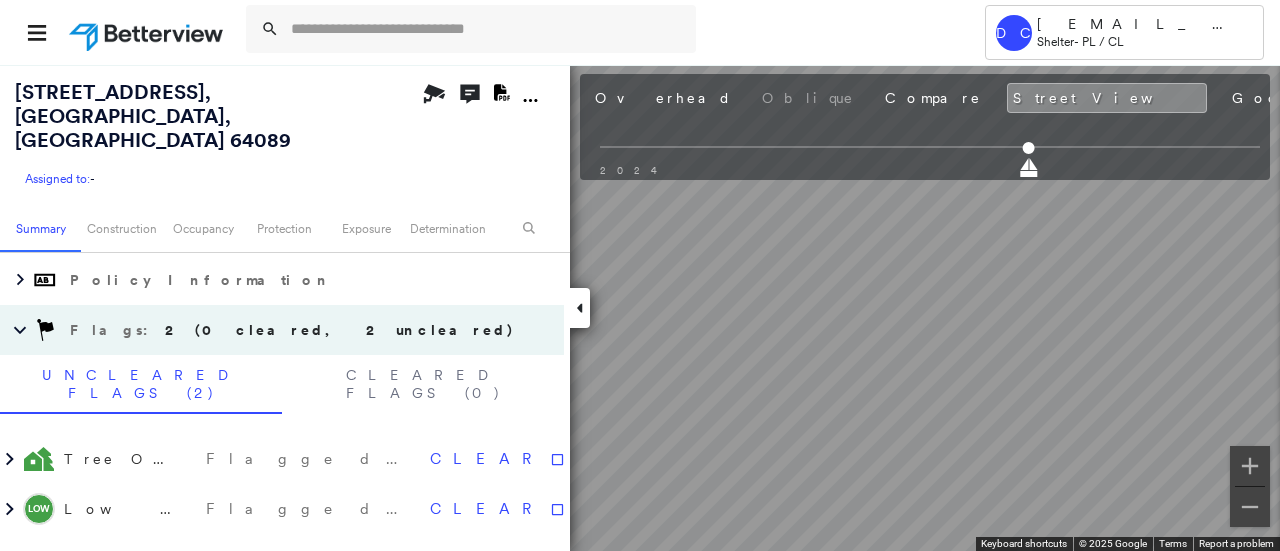 click on "2 (0 cleared, 2 uncleared)" at bounding box center [340, 330] 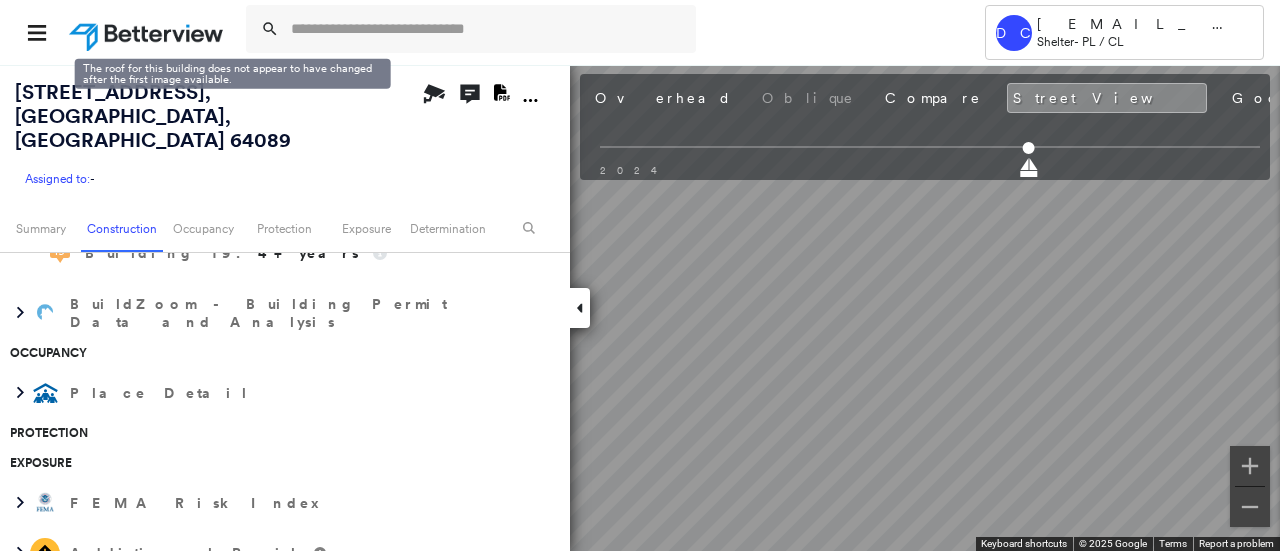 scroll, scrollTop: 2900, scrollLeft: 0, axis: vertical 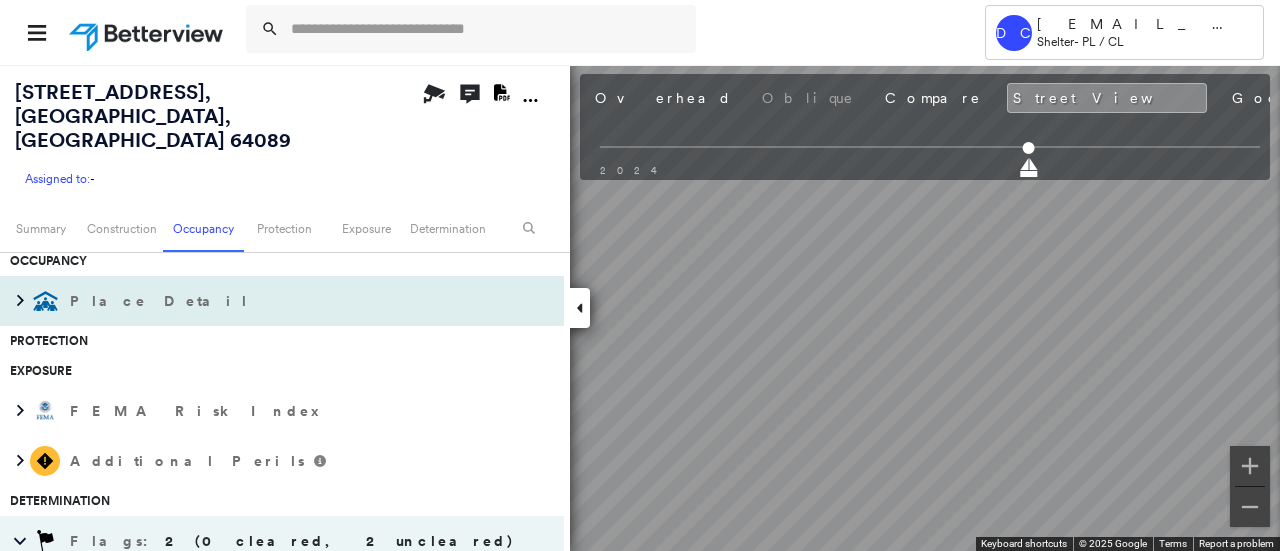 click on "Place Detail" at bounding box center (161, 301) 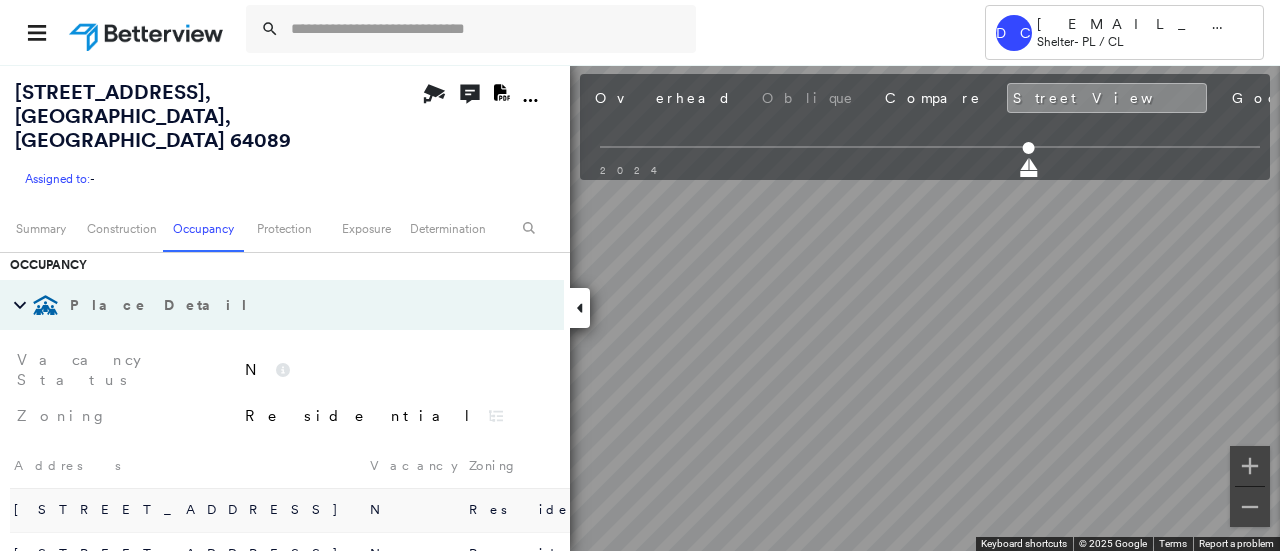 scroll, scrollTop: 2800, scrollLeft: 0, axis: vertical 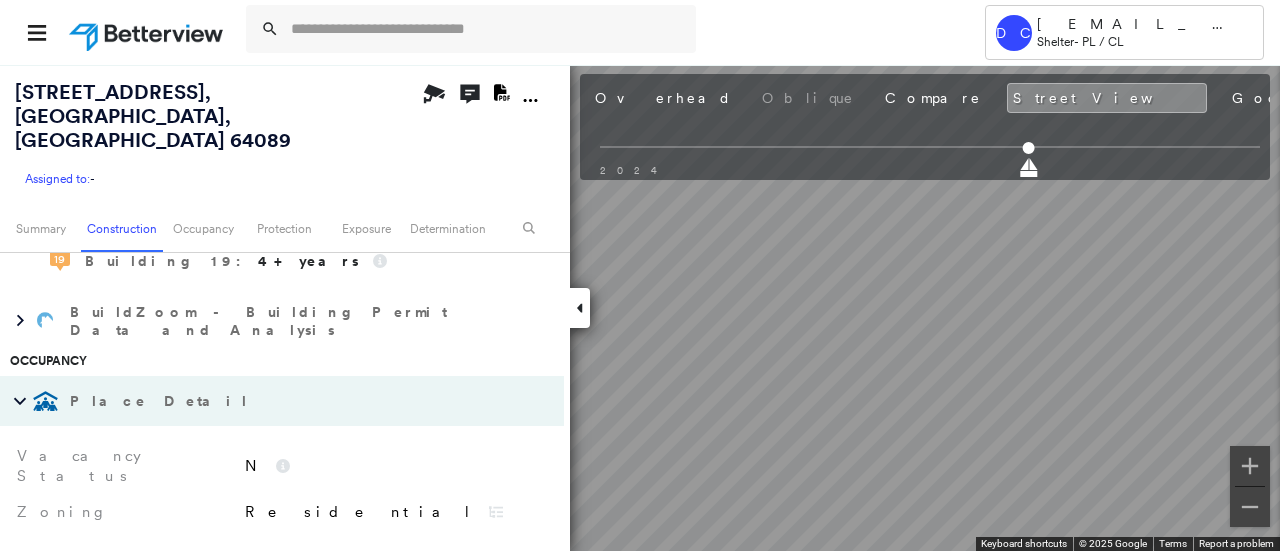 click at bounding box center [45, 401] 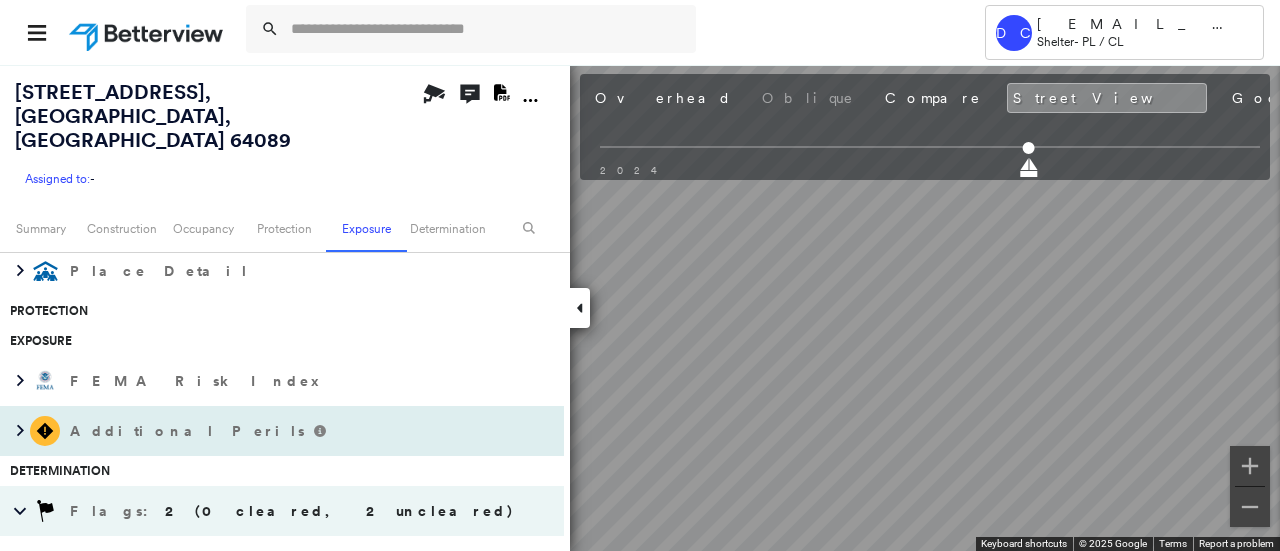 scroll, scrollTop: 2900, scrollLeft: 0, axis: vertical 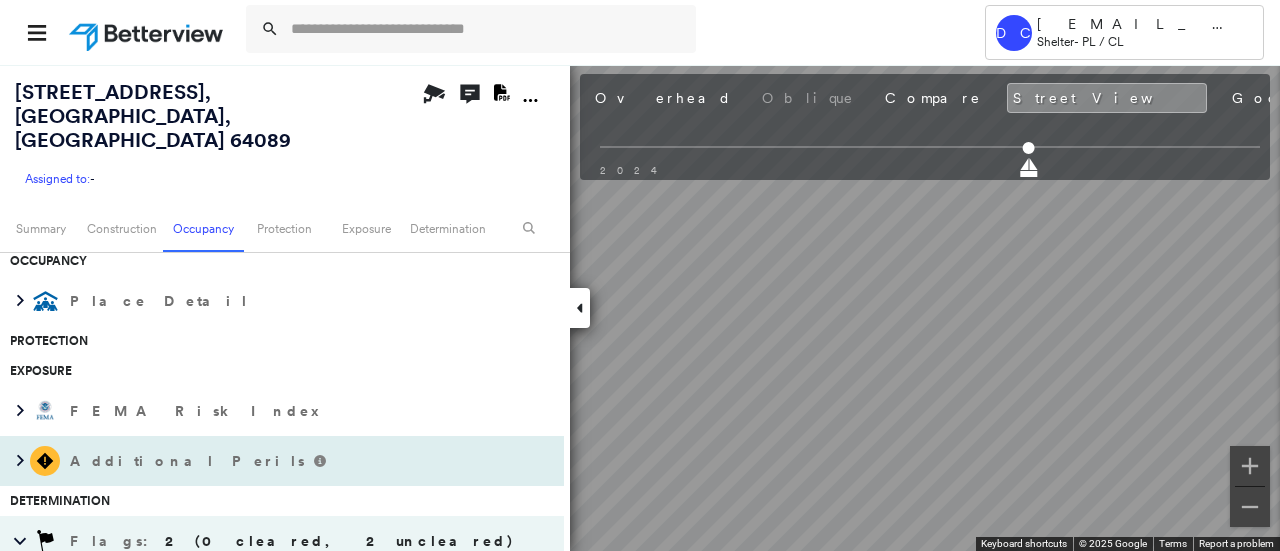 click on "Additional Perils" at bounding box center (189, 461) 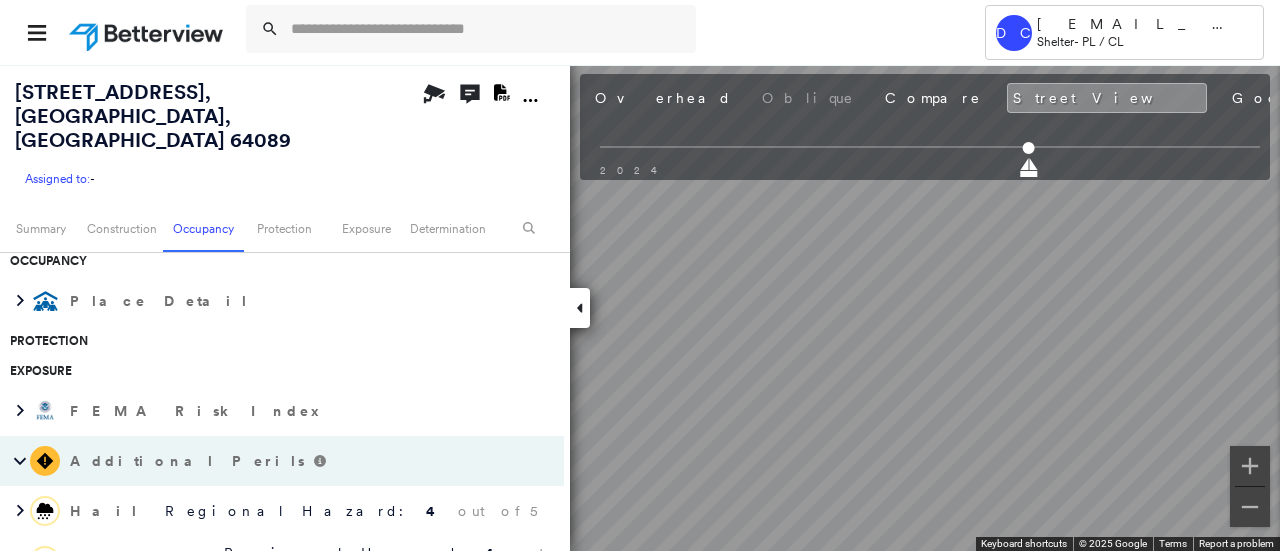 click on "Additional Perils" at bounding box center (189, 461) 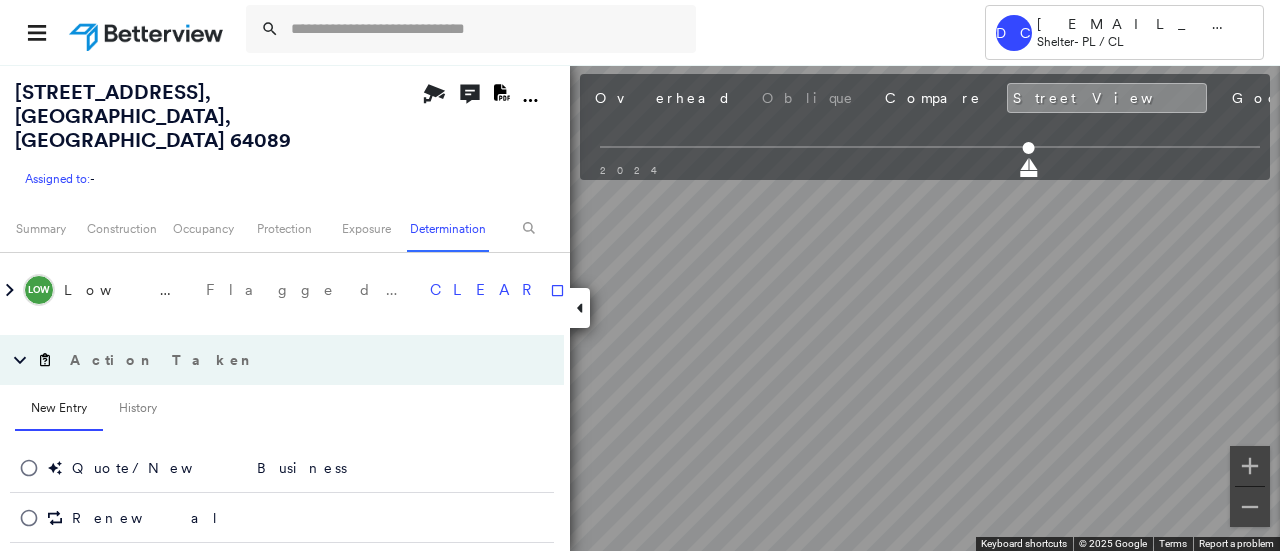scroll, scrollTop: 3331, scrollLeft: 0, axis: vertical 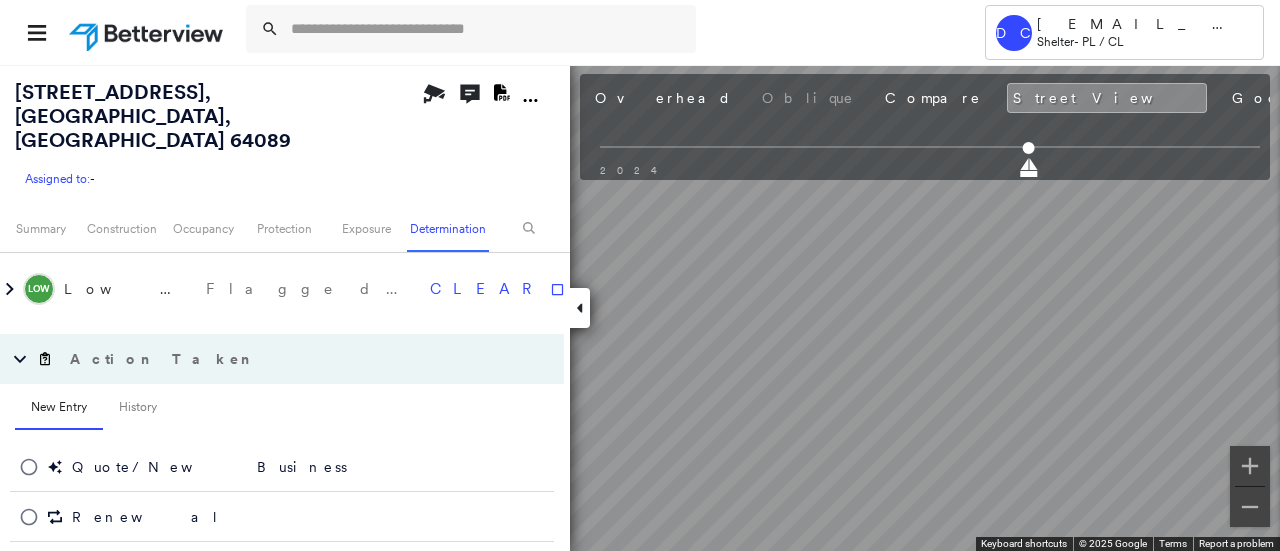 click on "Action Taken" at bounding box center (162, 359) 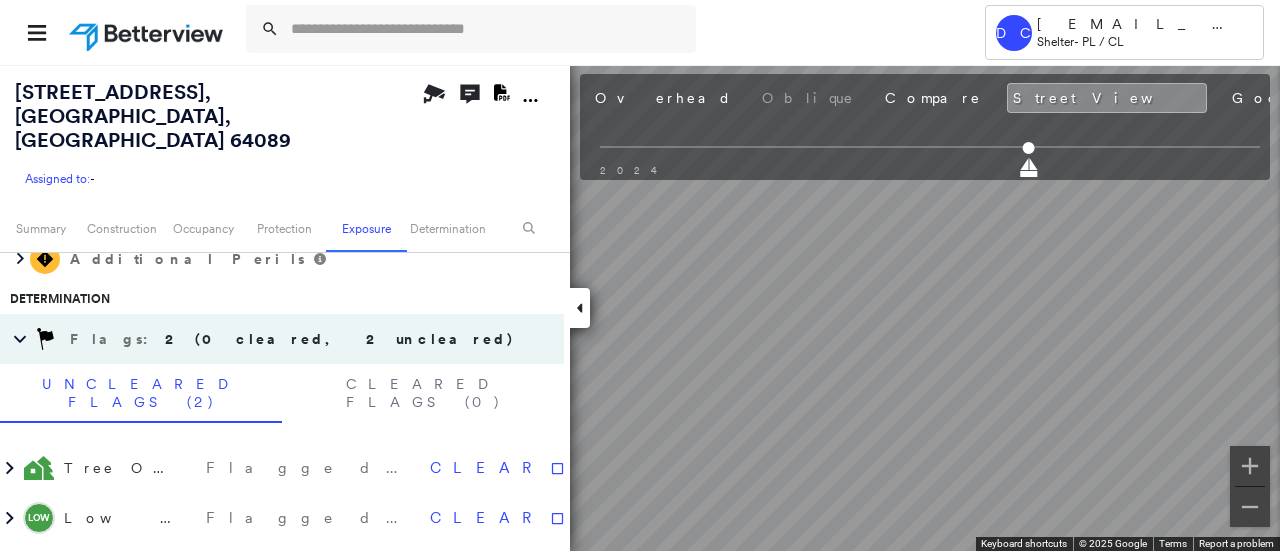 click on "Flags :  2 (0 cleared, 2 uncleared)" at bounding box center [294, 339] 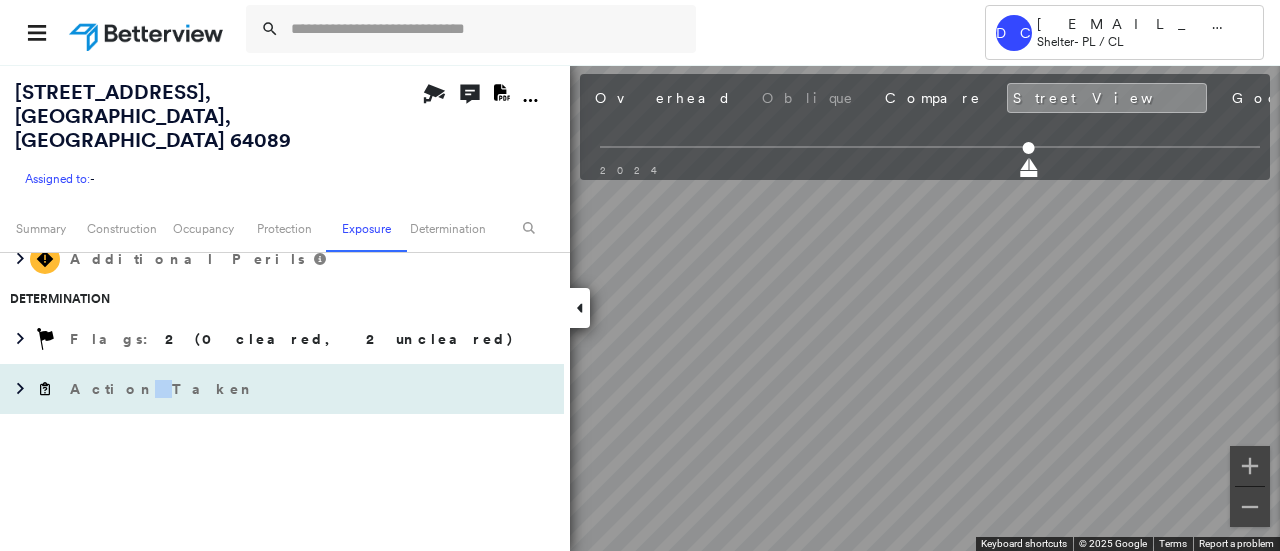 click on "Action Taken" at bounding box center (162, 389) 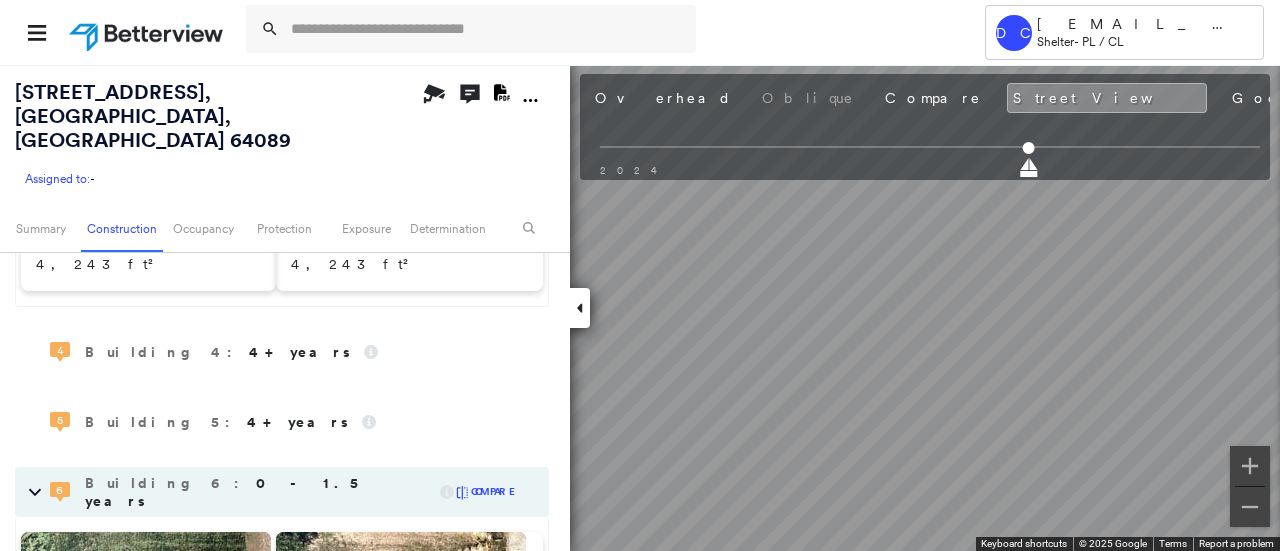 scroll, scrollTop: 343, scrollLeft: 0, axis: vertical 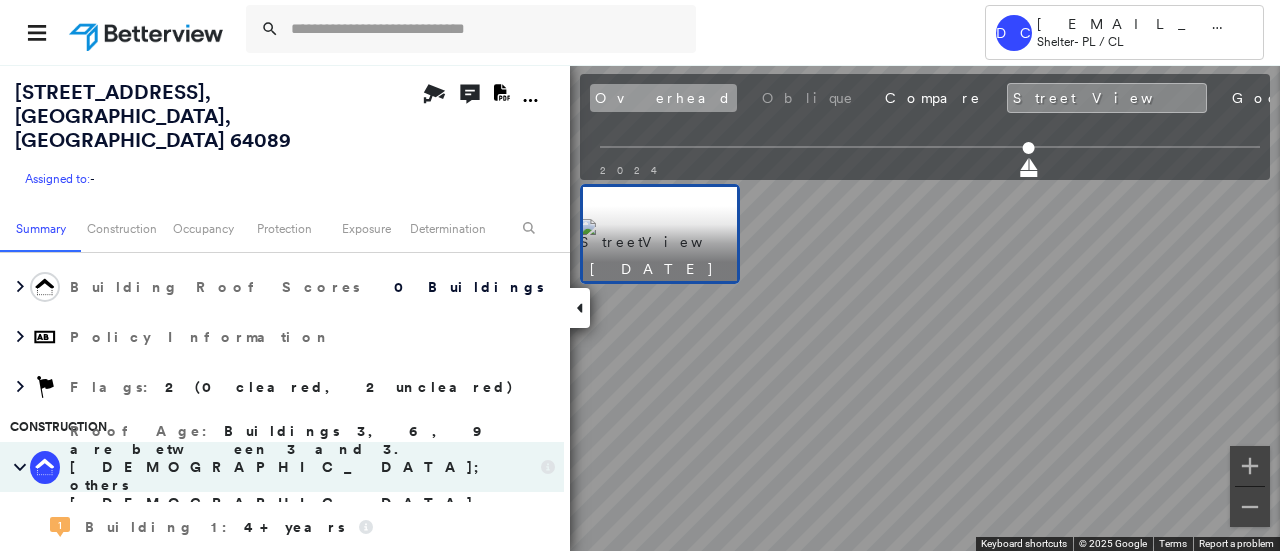 click on "Overhead" at bounding box center (663, 98) 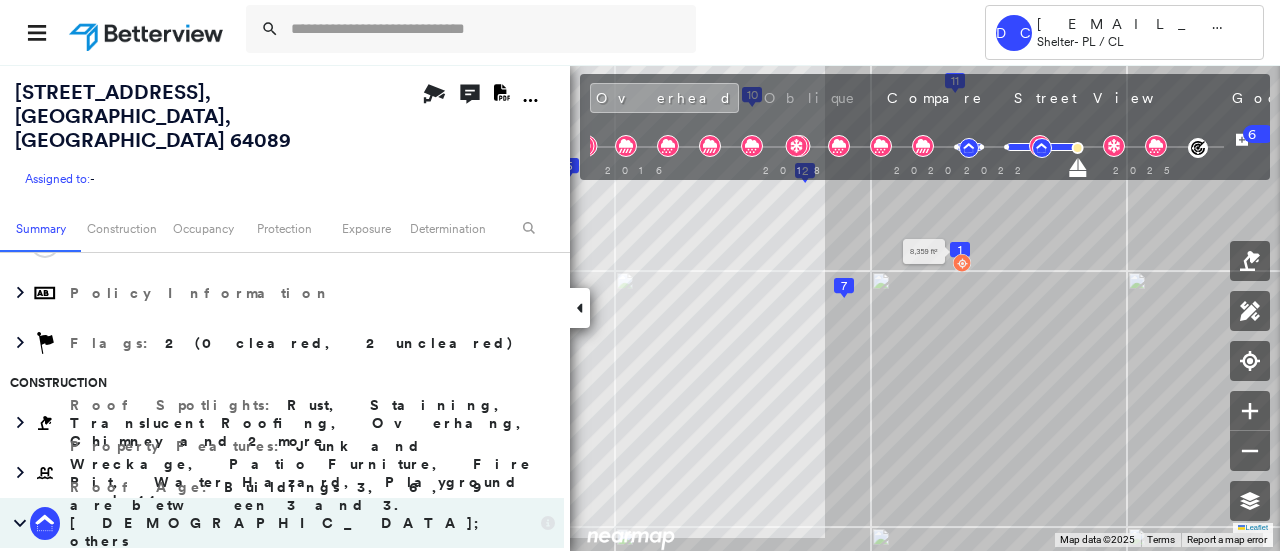 click on "1" at bounding box center (960, 250) 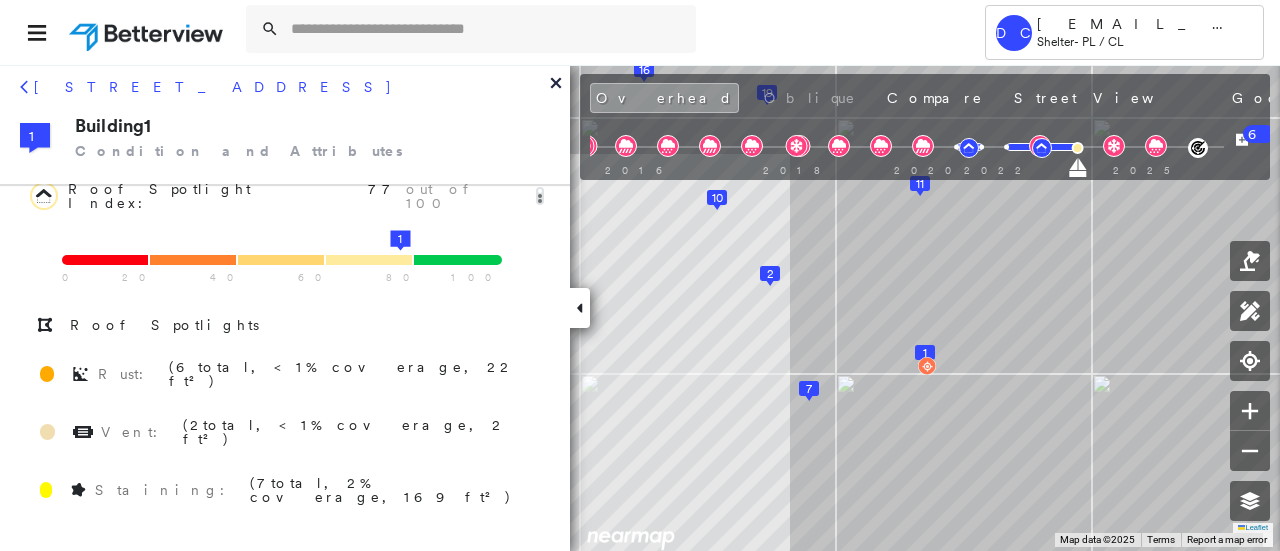 scroll, scrollTop: 0, scrollLeft: 0, axis: both 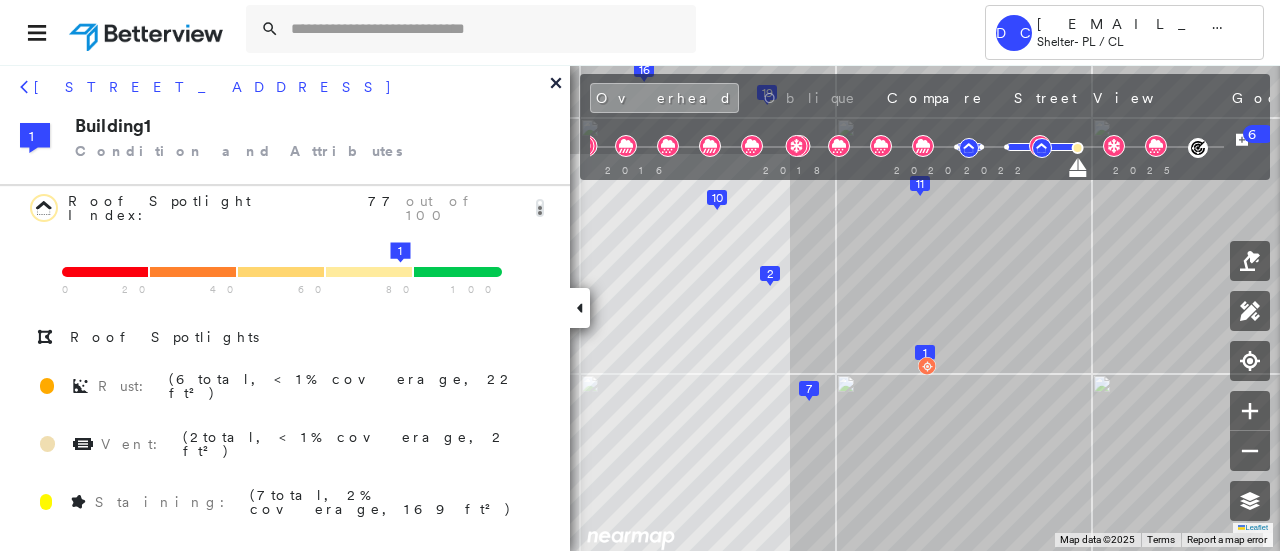 click 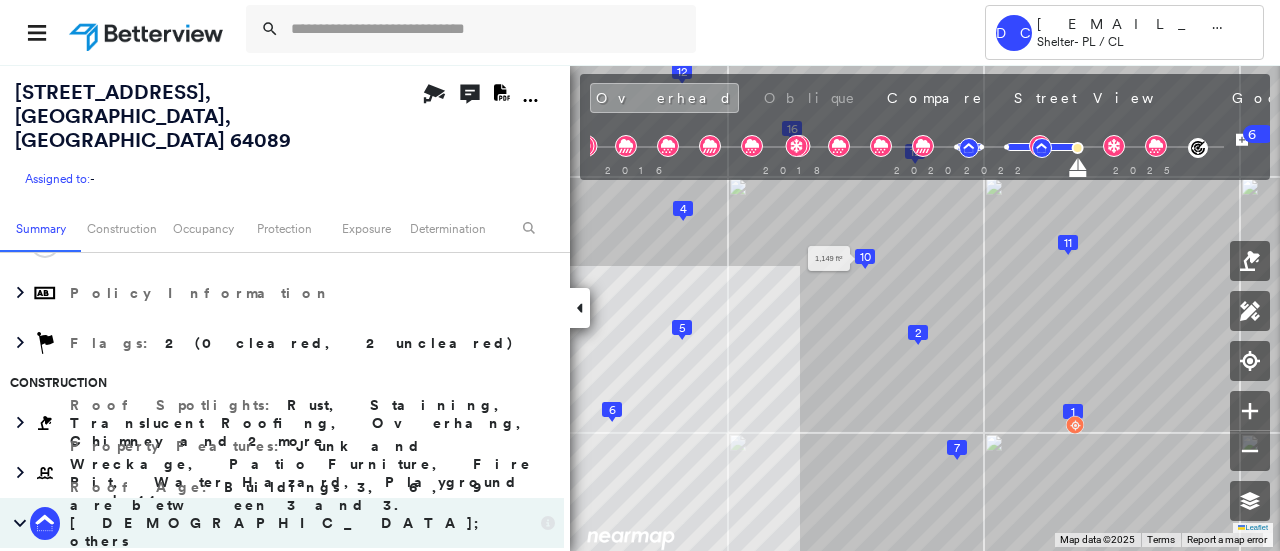 click on "10" at bounding box center [865, 257] 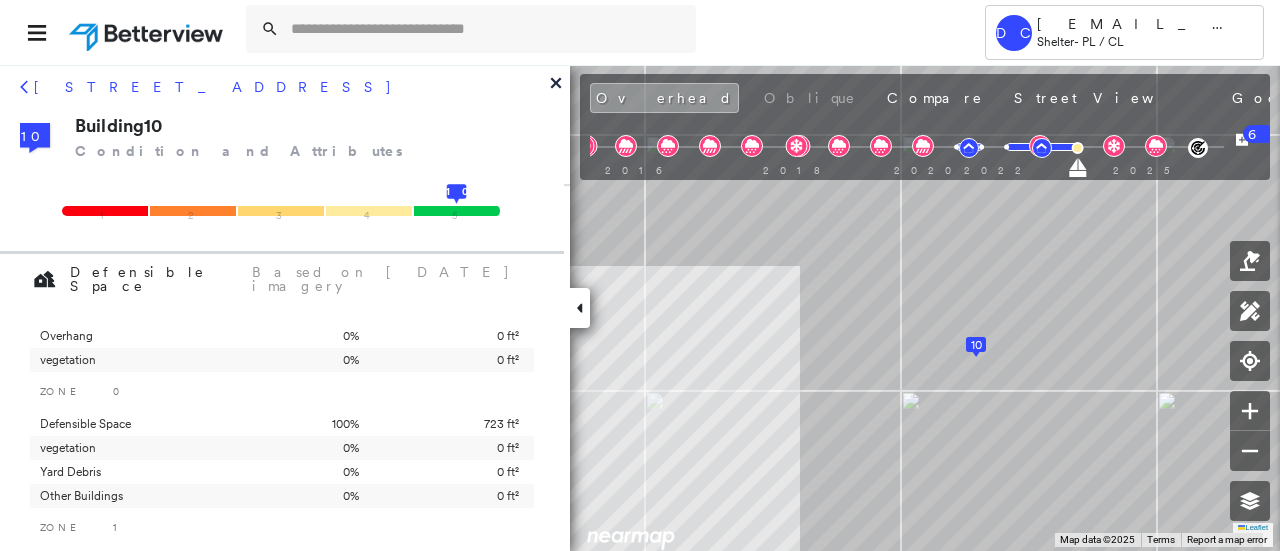scroll, scrollTop: 1322, scrollLeft: 0, axis: vertical 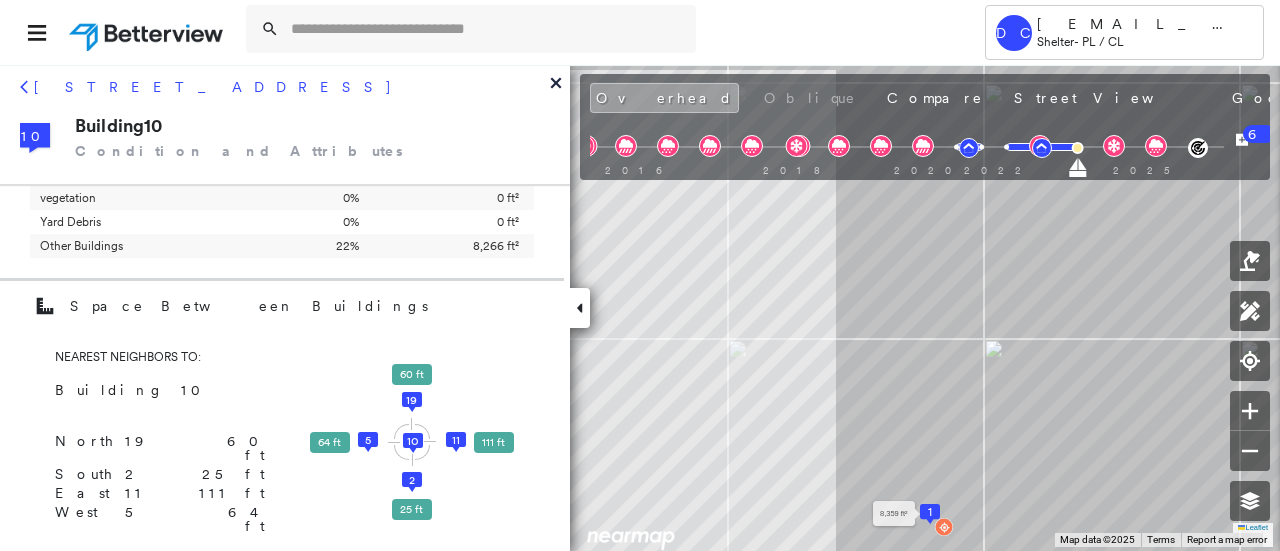 click on "1" at bounding box center (930, 512) 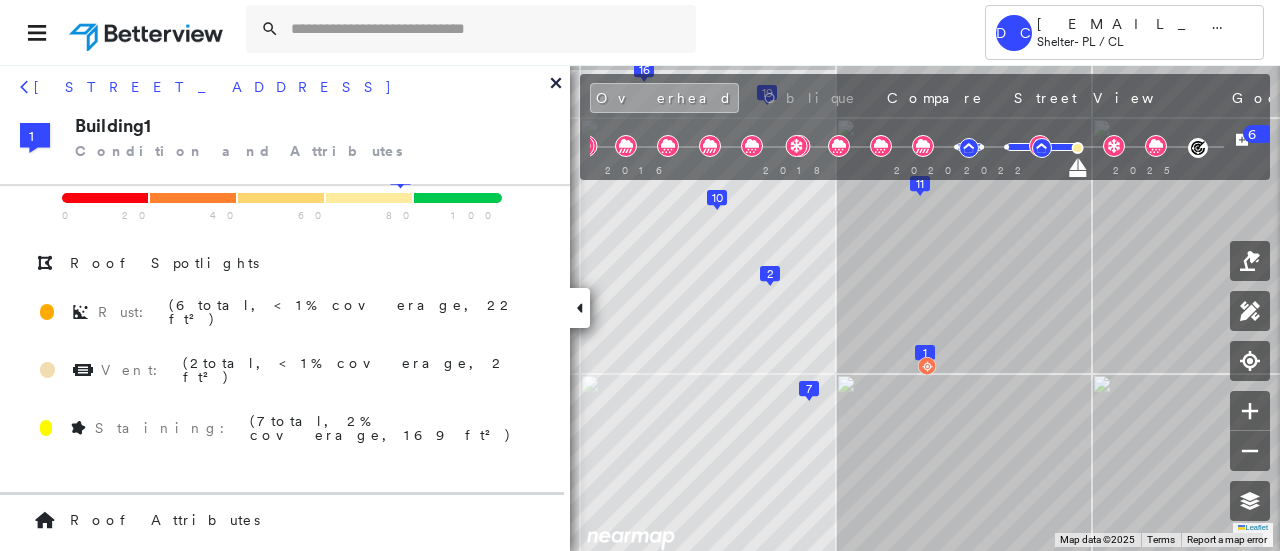 scroll, scrollTop: 0, scrollLeft: 0, axis: both 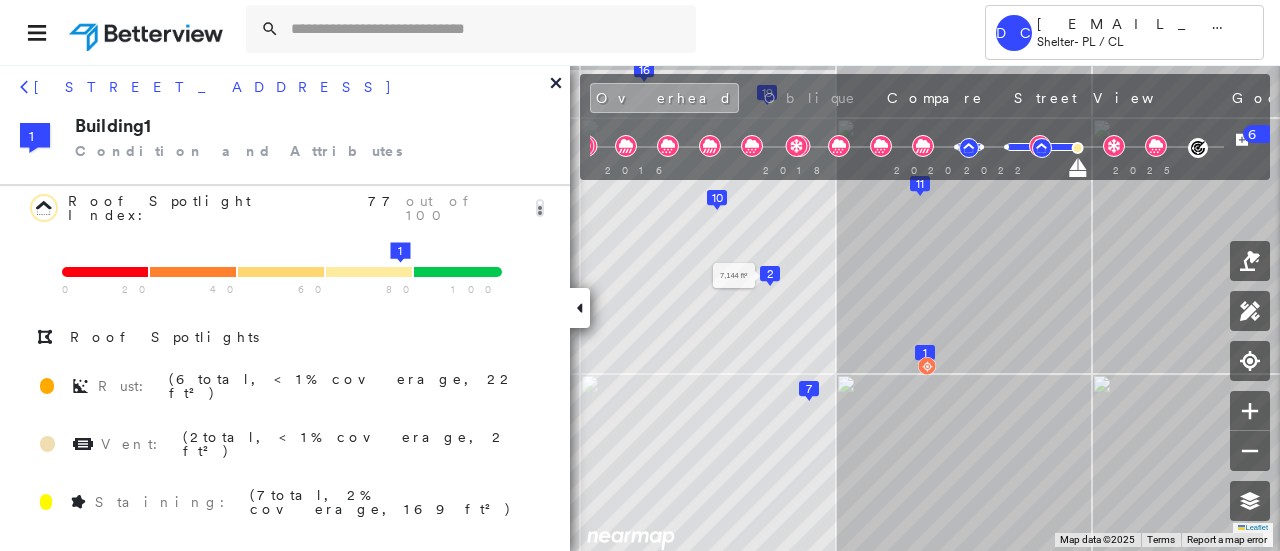 click on "2" at bounding box center [770, 274] 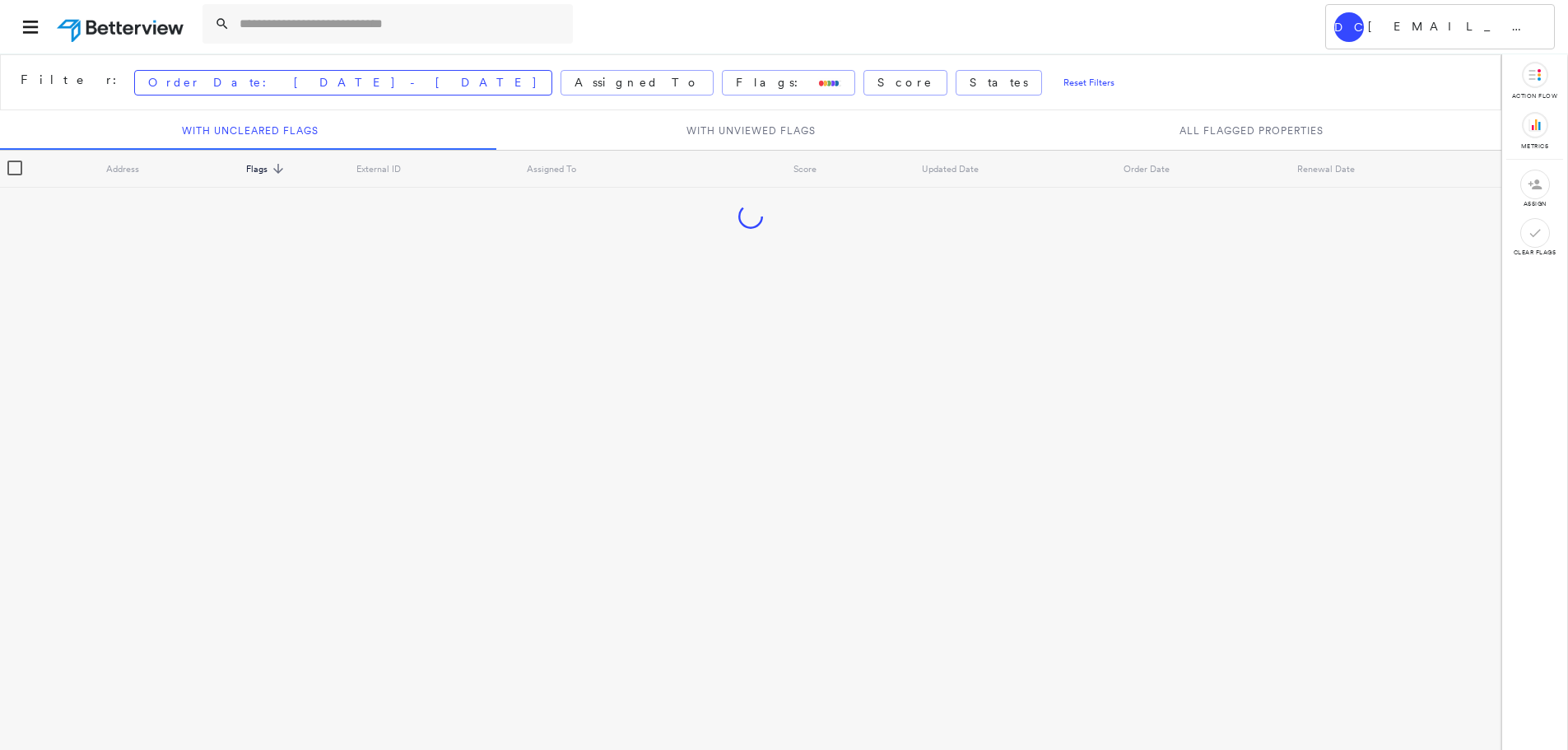 scroll, scrollTop: 0, scrollLeft: 0, axis: both 